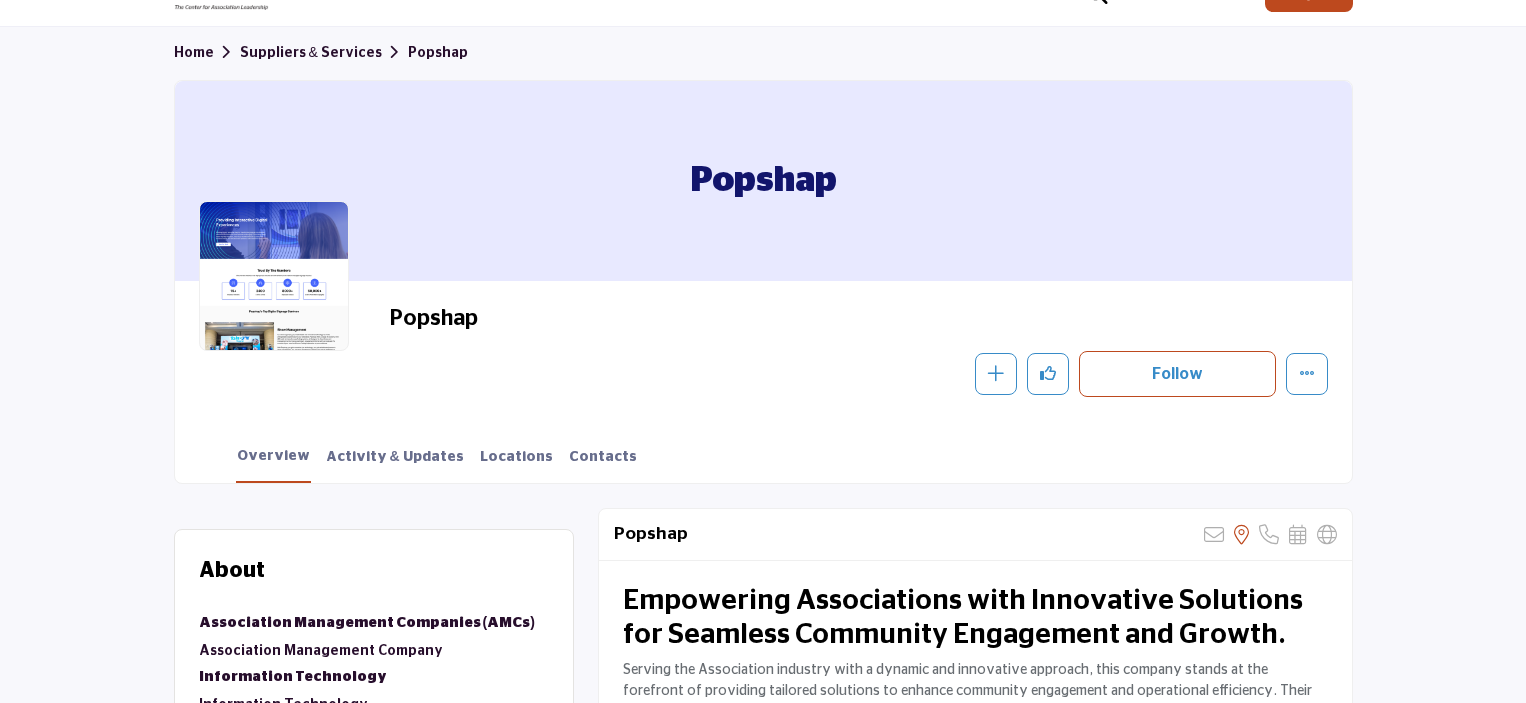 scroll, scrollTop: 0, scrollLeft: 0, axis: both 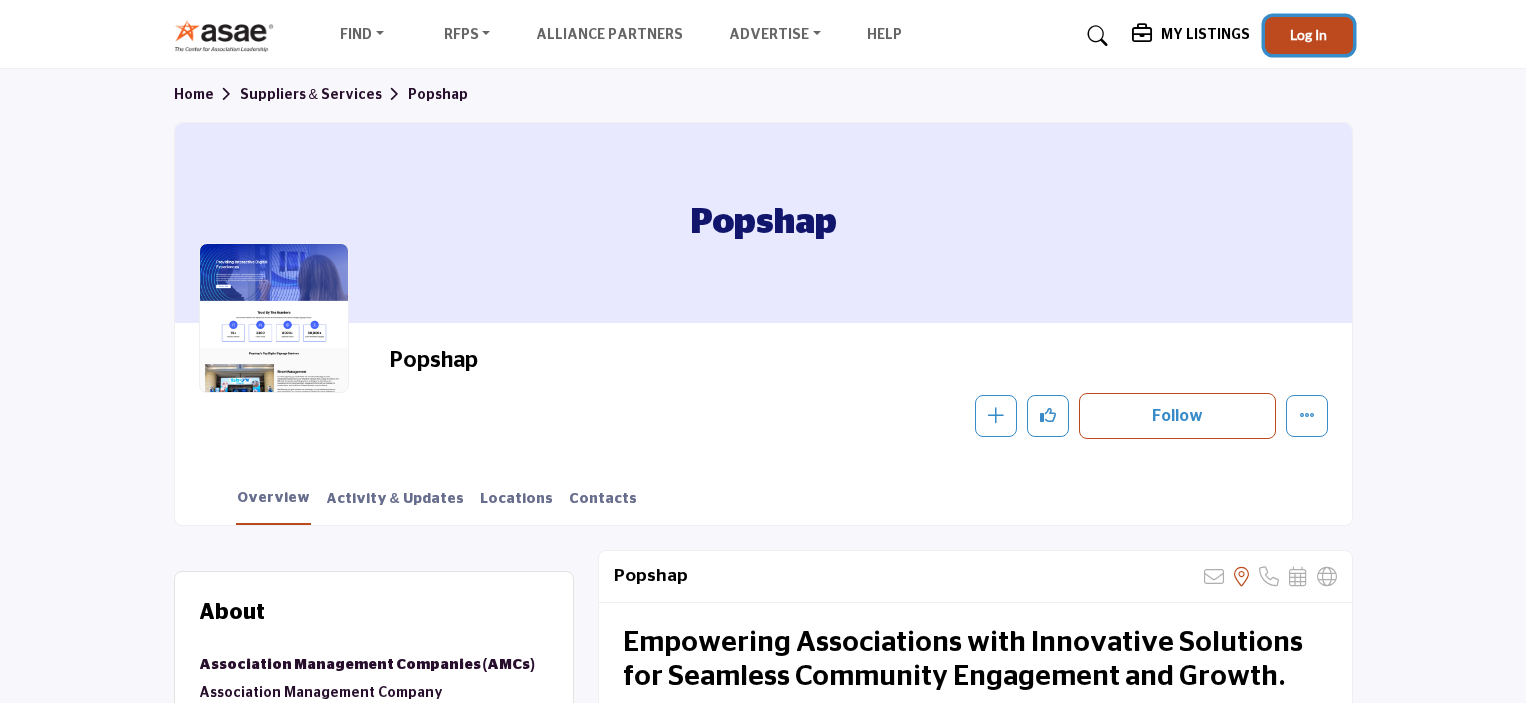 click on "Log In" at bounding box center (1308, 34) 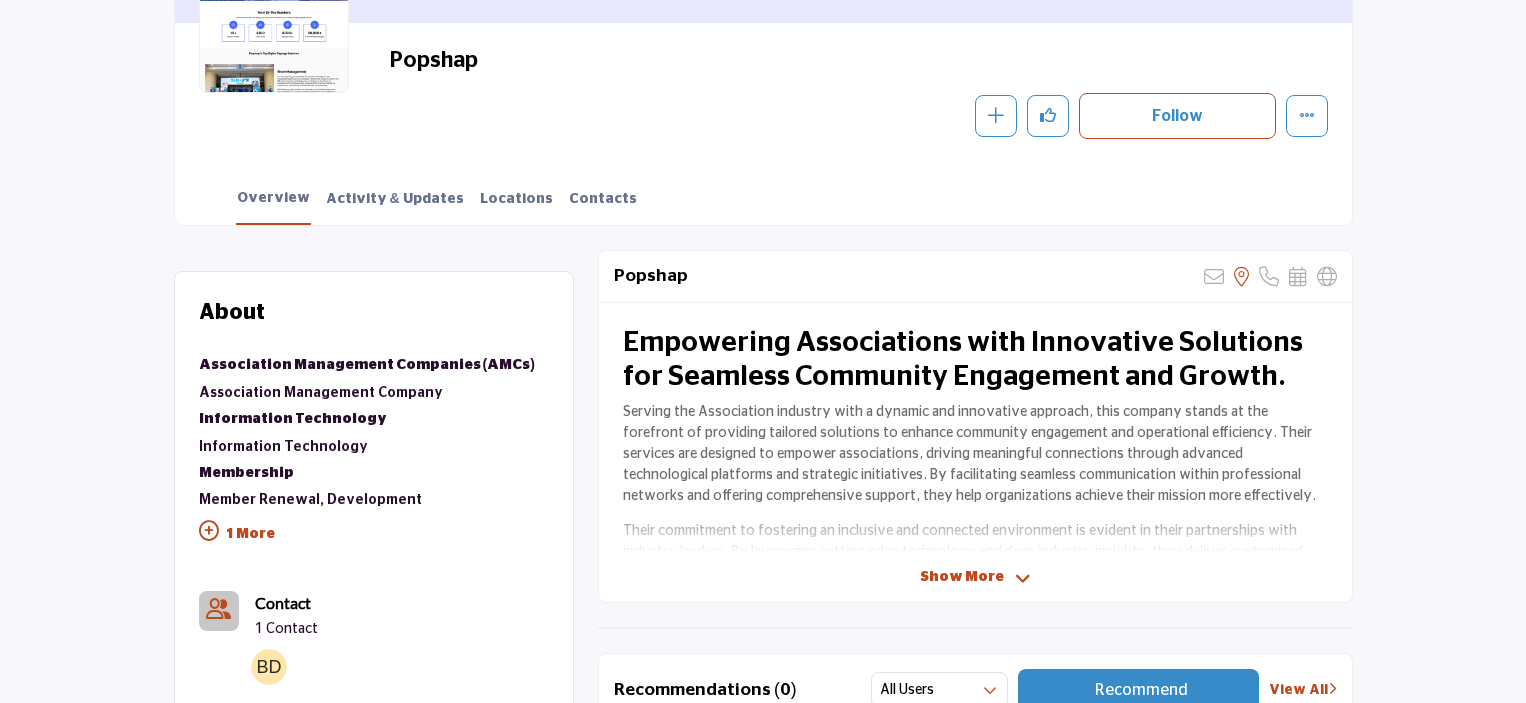 scroll, scrollTop: 0, scrollLeft: 0, axis: both 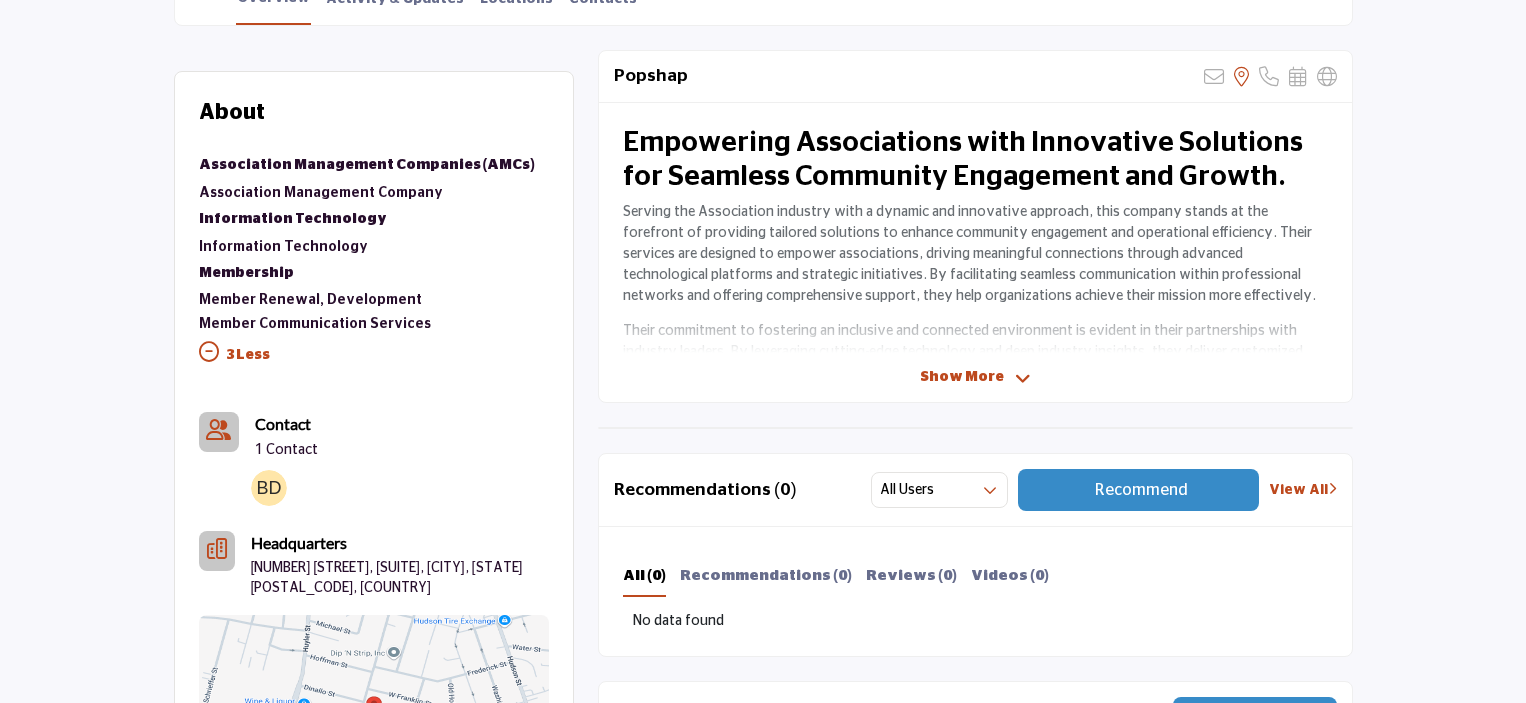 click on "Member Communication Services" at bounding box center [315, 324] 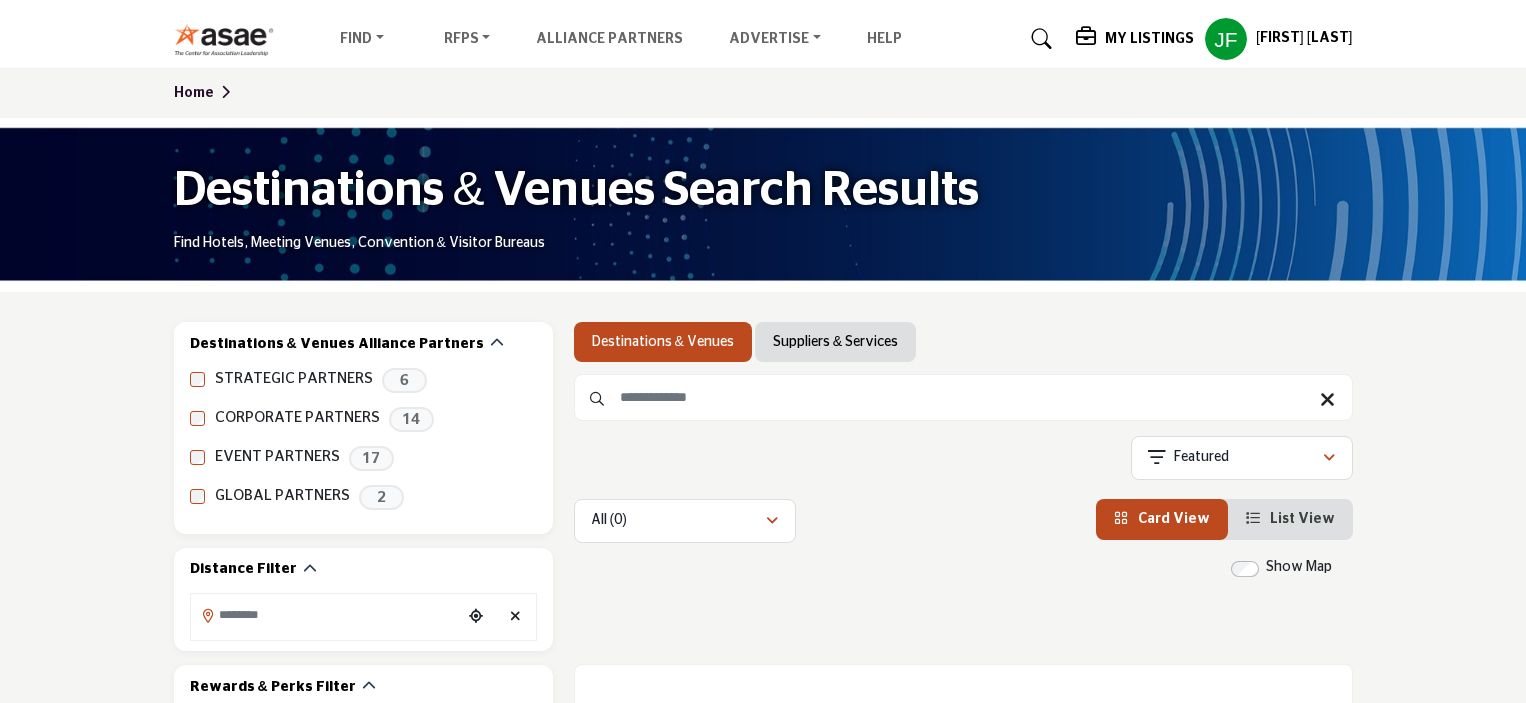 scroll, scrollTop: 0, scrollLeft: 0, axis: both 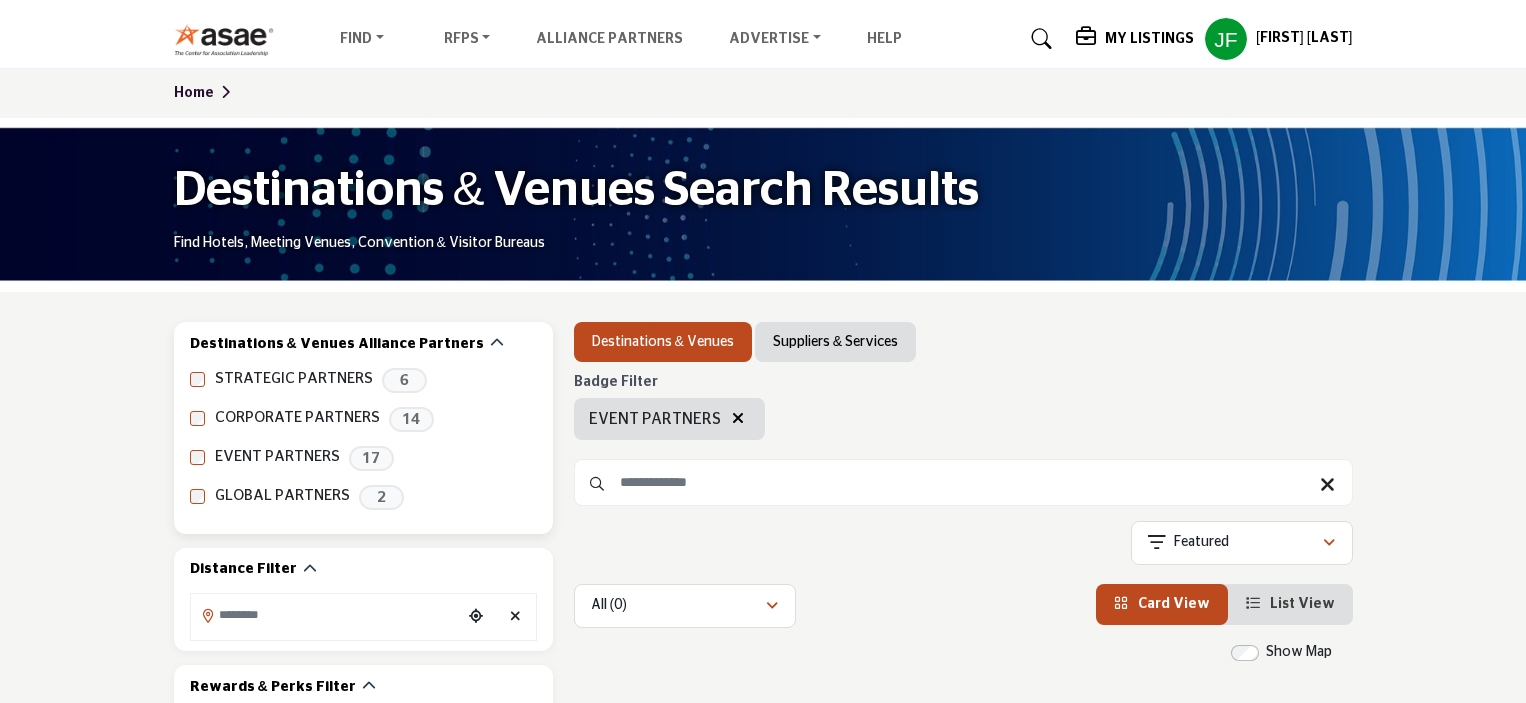 click on "STRATEGIC PARTNERS
[NUMBER]
CORPORATE PARTNERS
[NUMBER]
EVENT PARTNERS
[NUMBER]
GLOBAL PARTNERS
[NUMBER]
ALLY PARTNERS
[NUMBER]" at bounding box center (363, 439) 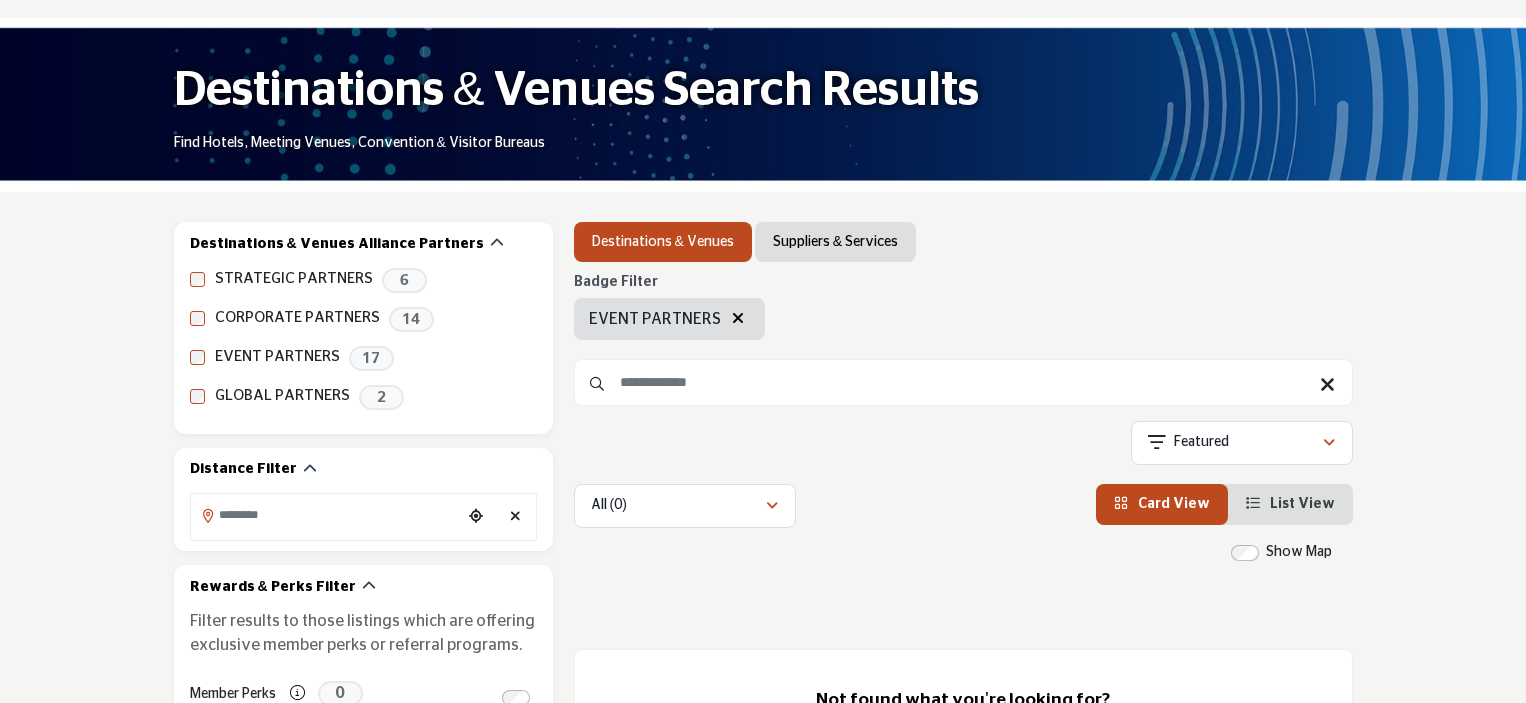 scroll, scrollTop: 300, scrollLeft: 0, axis: vertical 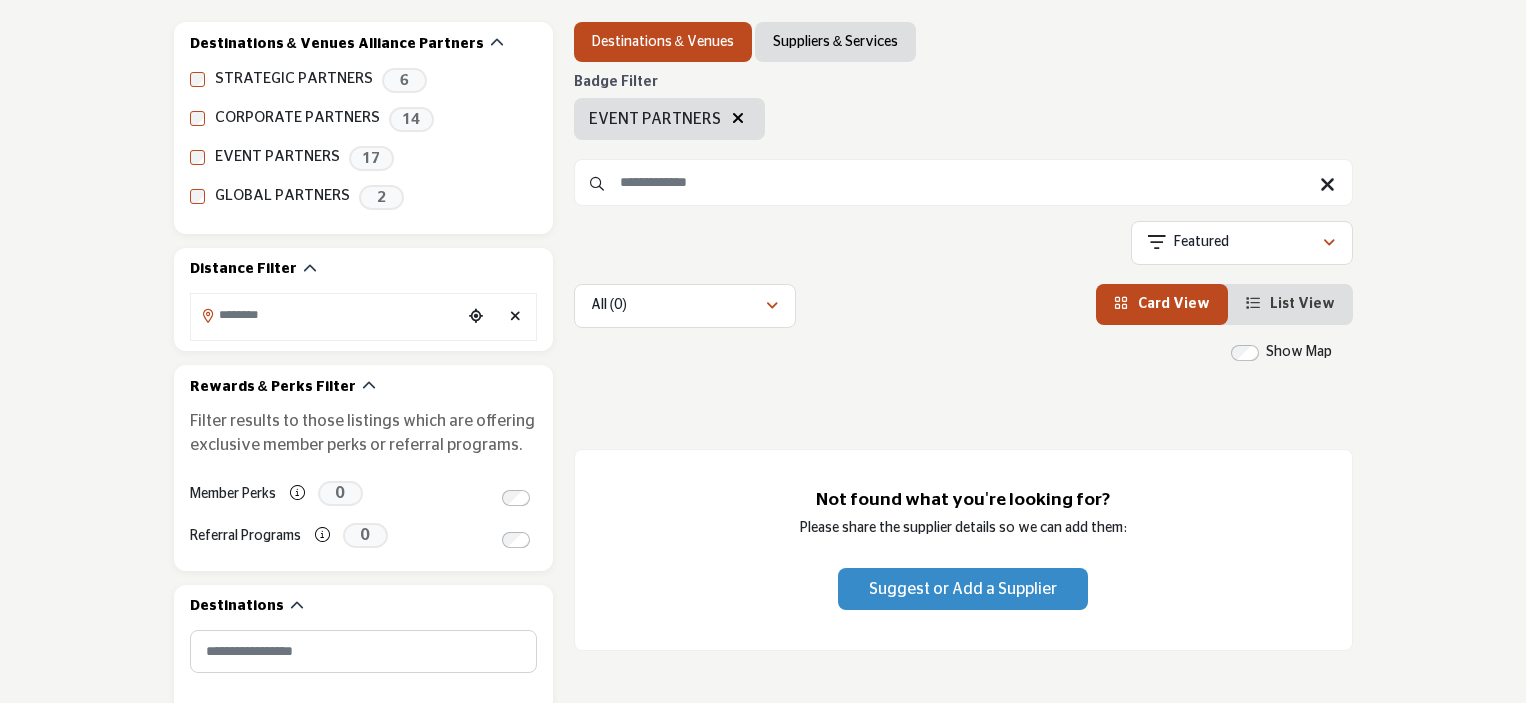 click on "Suppliers & Services" at bounding box center (835, 42) 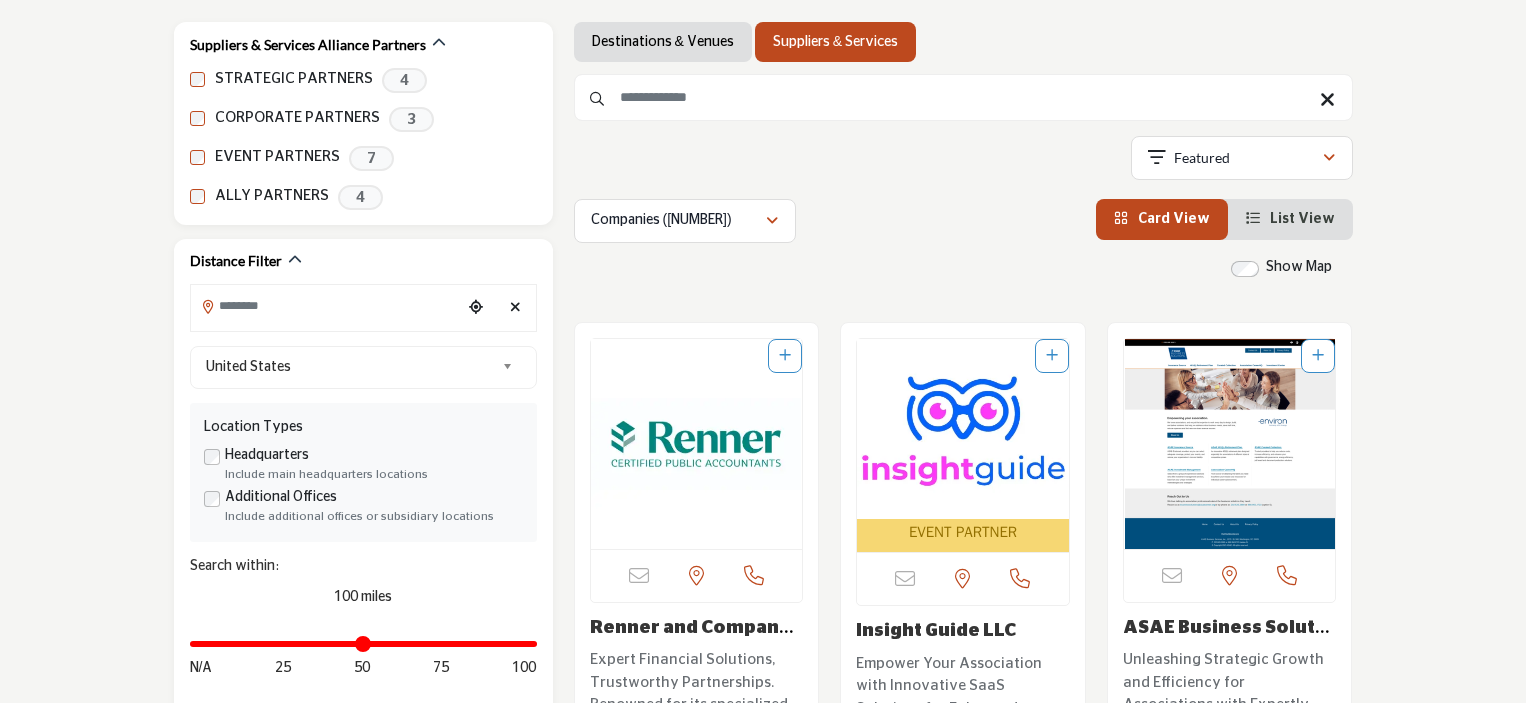 click on "Destinations & Venues" at bounding box center [663, 42] 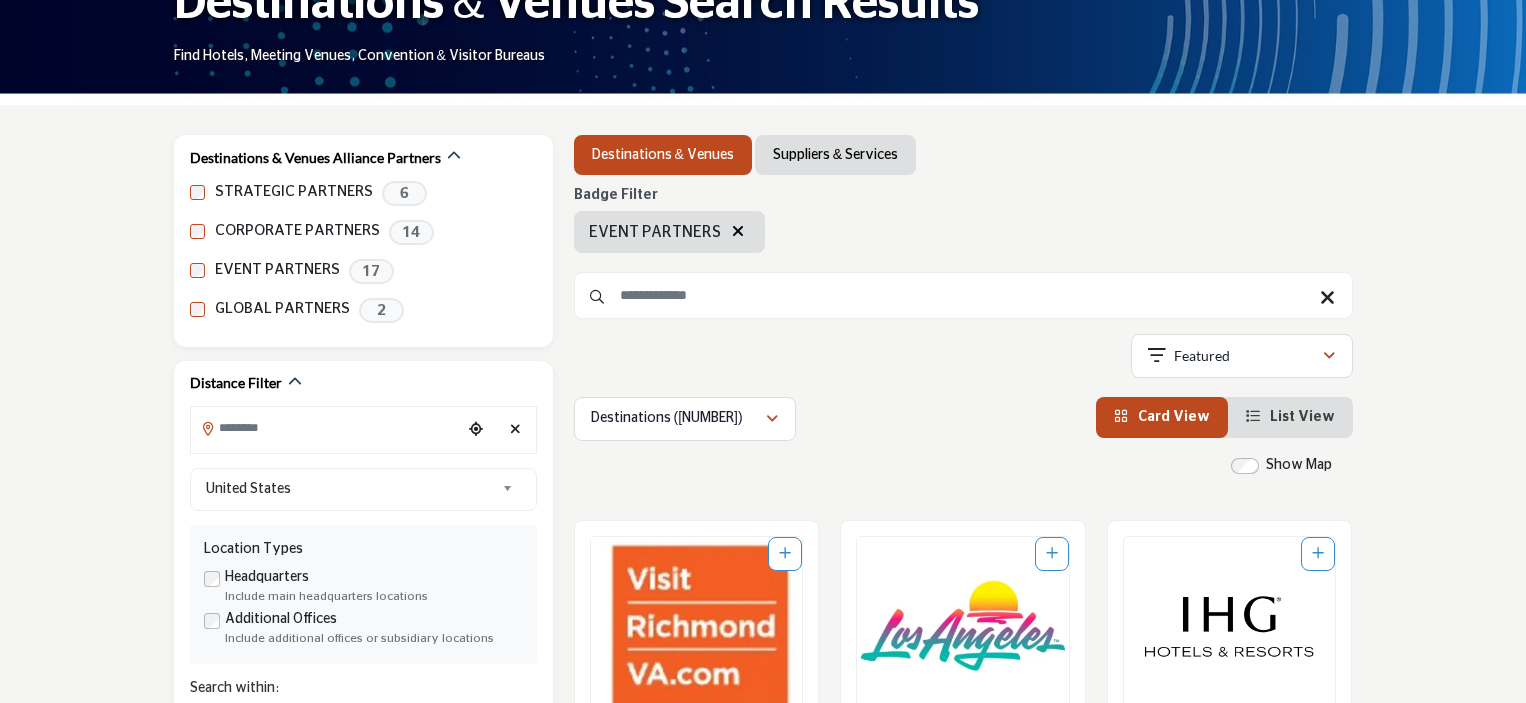 scroll, scrollTop: 0, scrollLeft: 0, axis: both 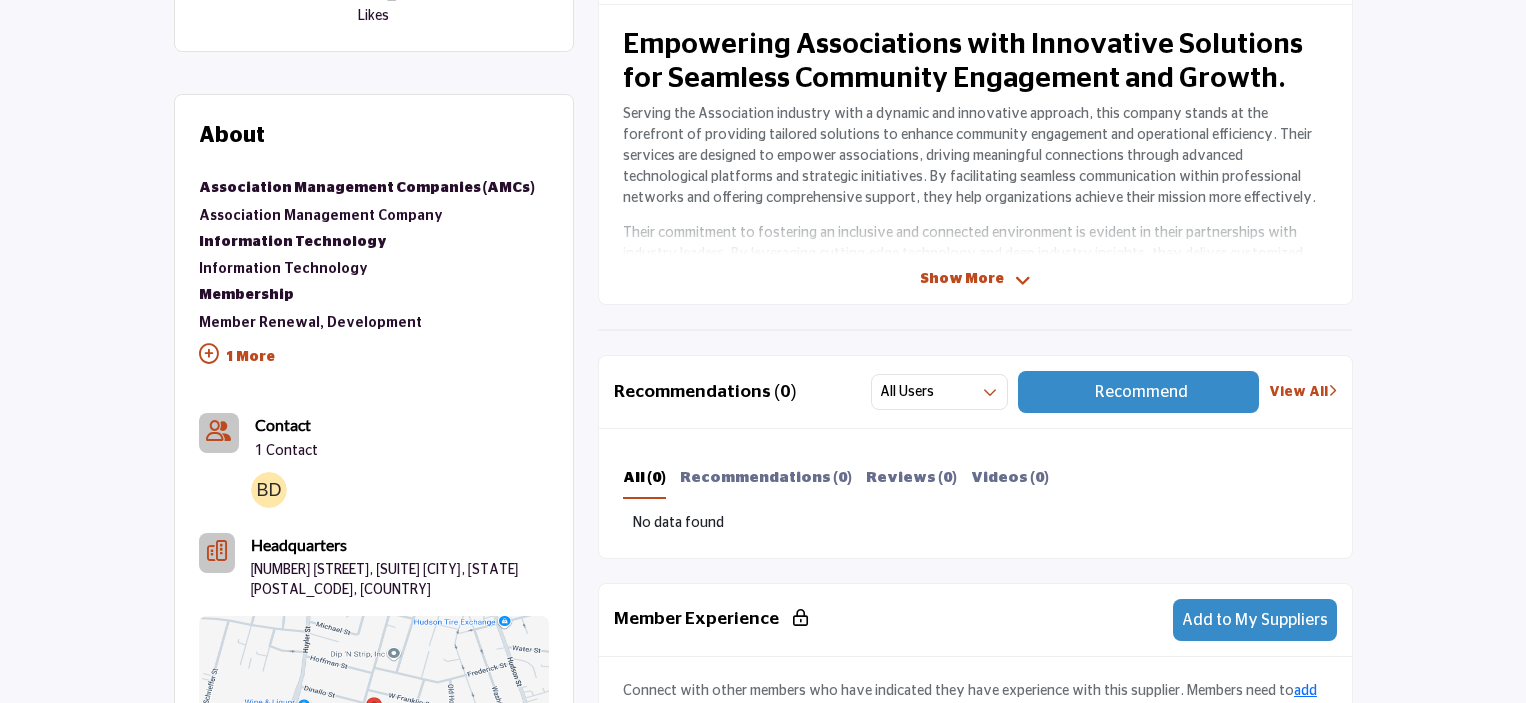 click on "Show More" at bounding box center (962, 279) 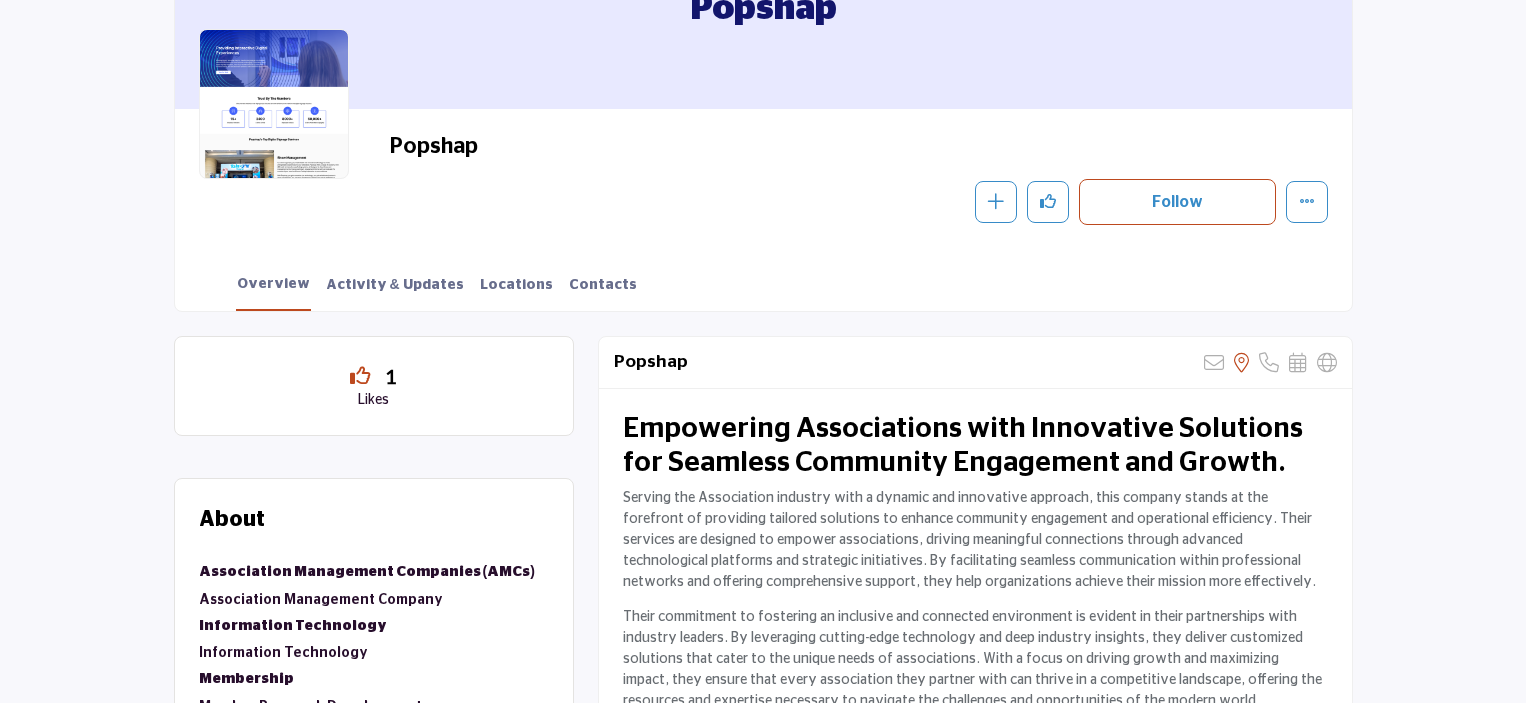 scroll, scrollTop: 198, scrollLeft: 0, axis: vertical 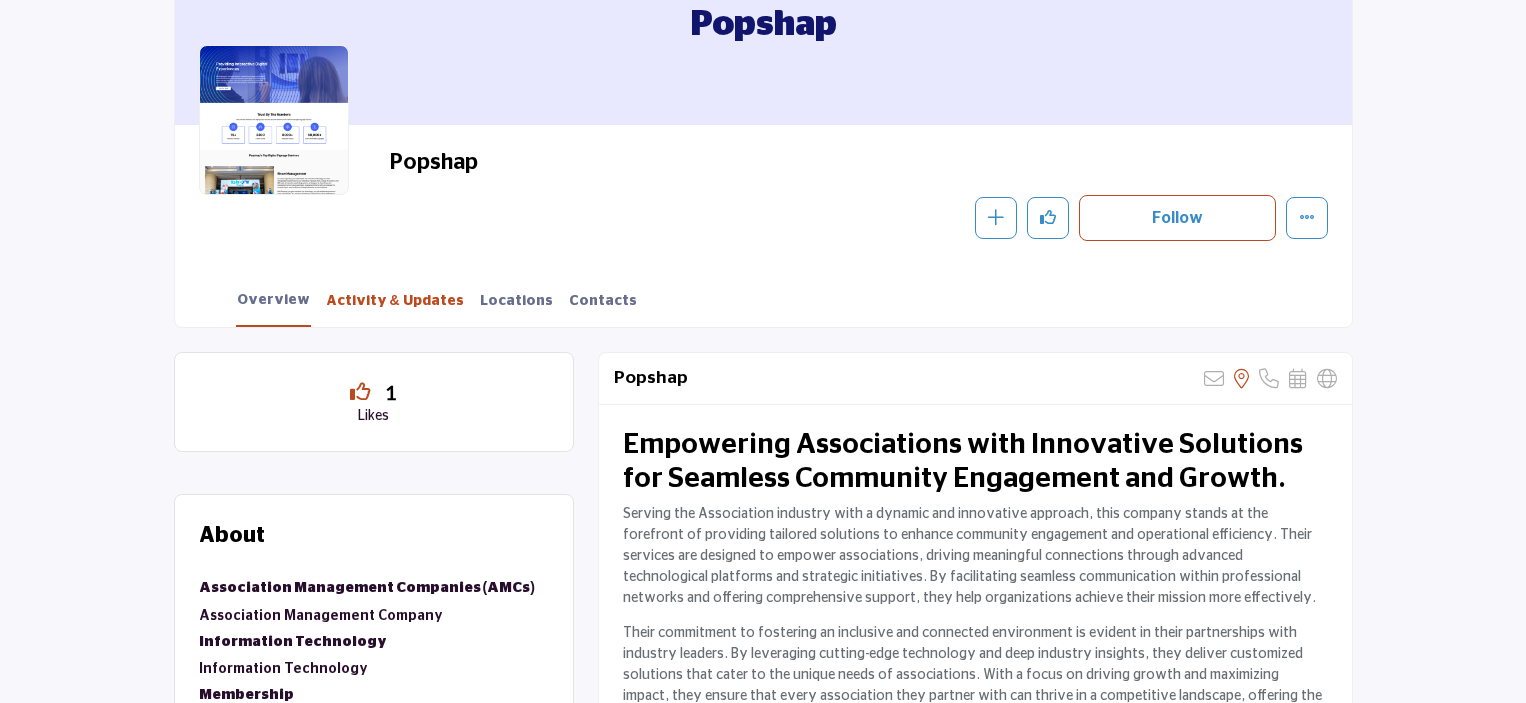 click on "Activity & Updates" at bounding box center (395, 308) 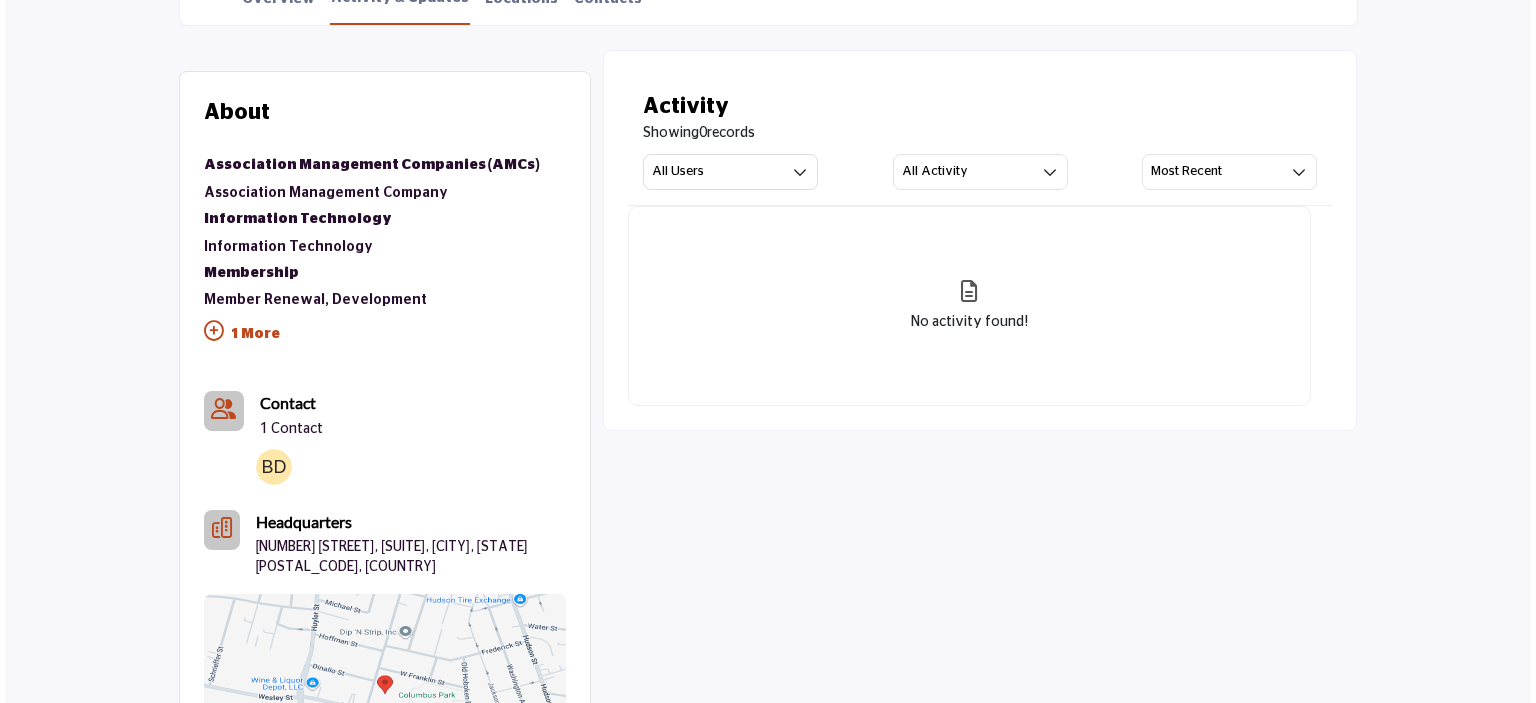 scroll, scrollTop: 400, scrollLeft: 0, axis: vertical 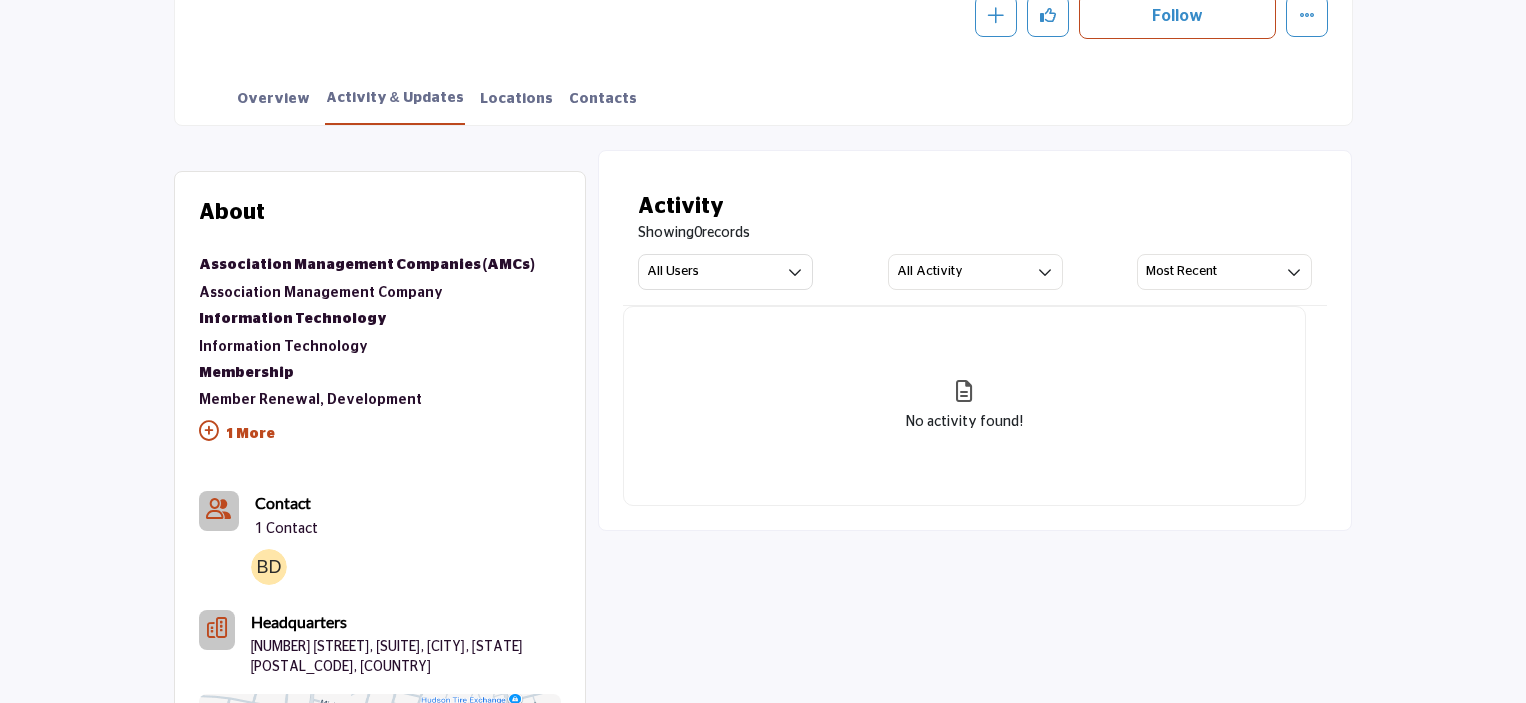 click at bounding box center (269, 567) 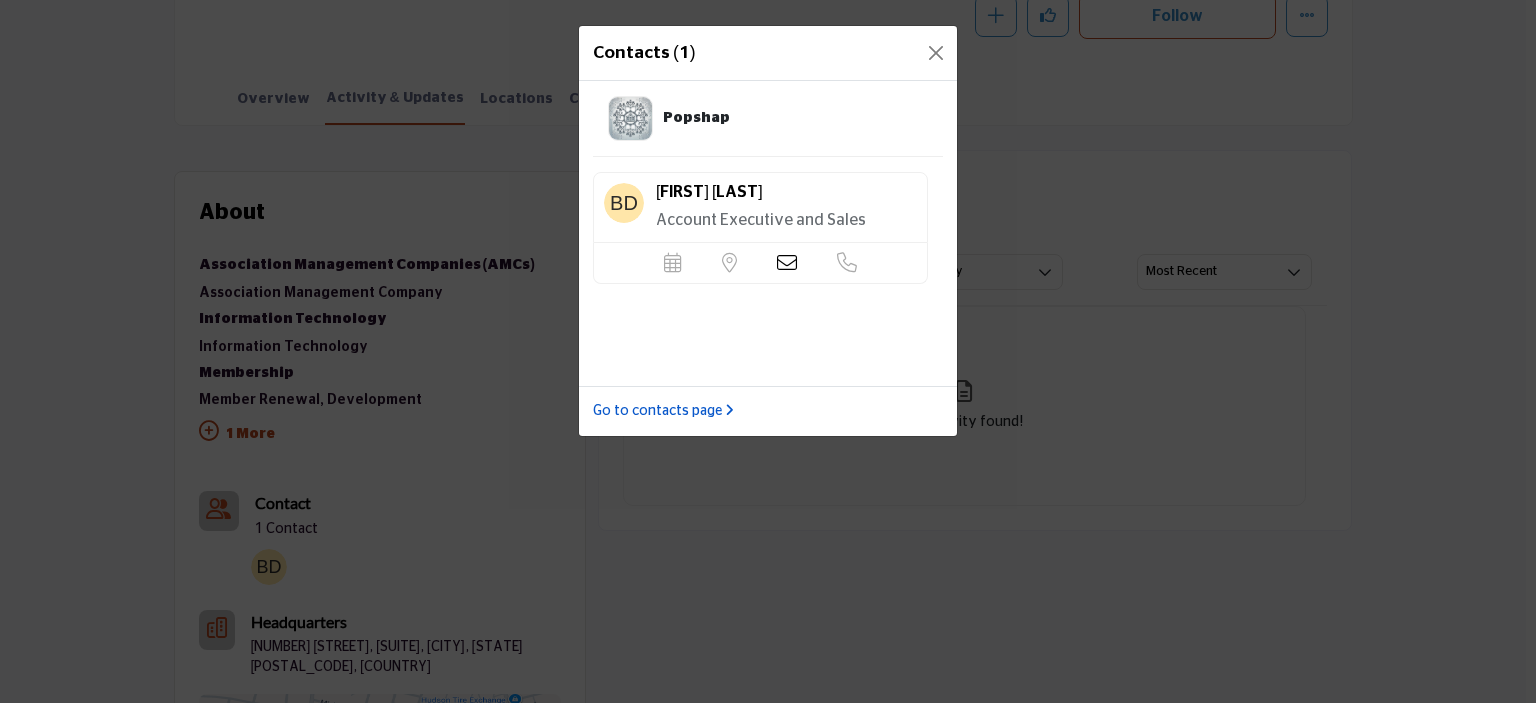 click on "Go to contacts page" at bounding box center [663, 411] 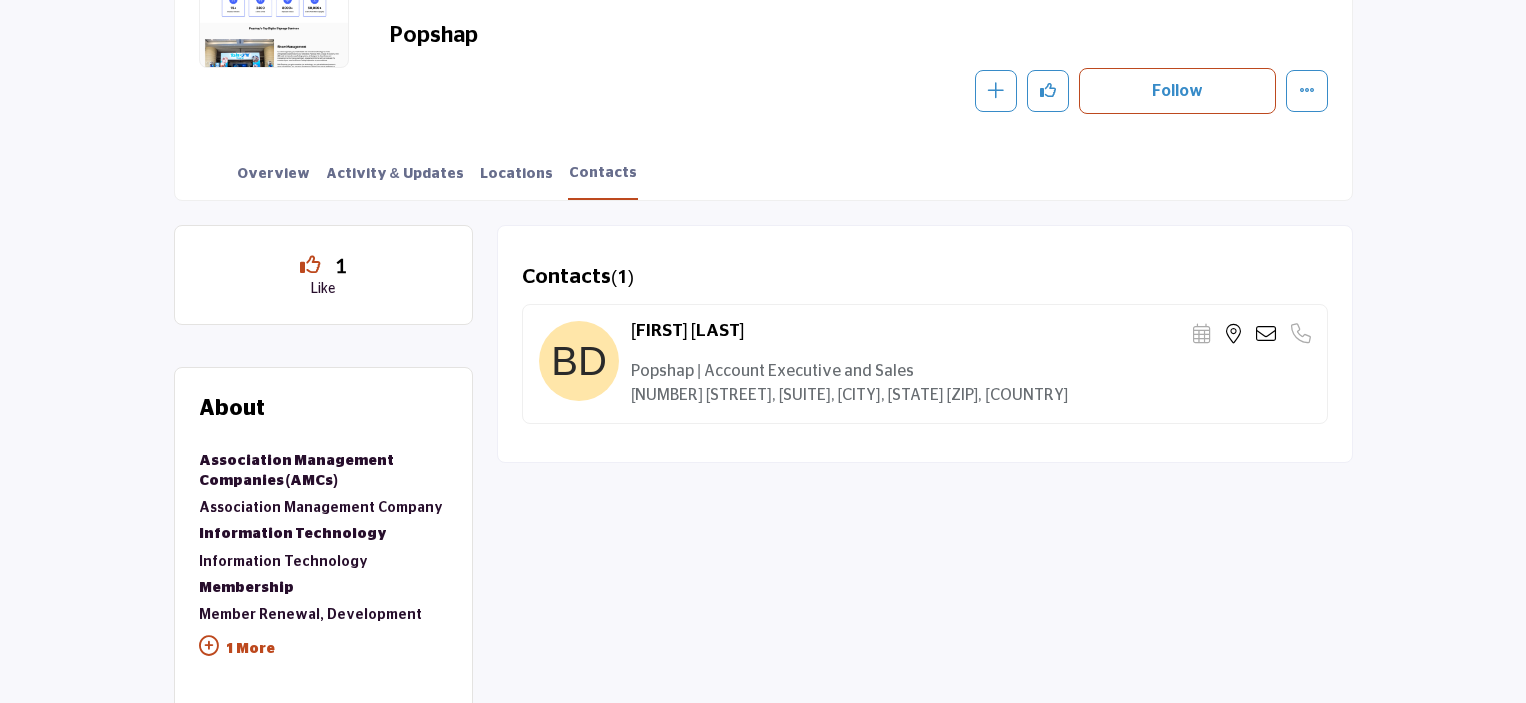 scroll, scrollTop: 300, scrollLeft: 0, axis: vertical 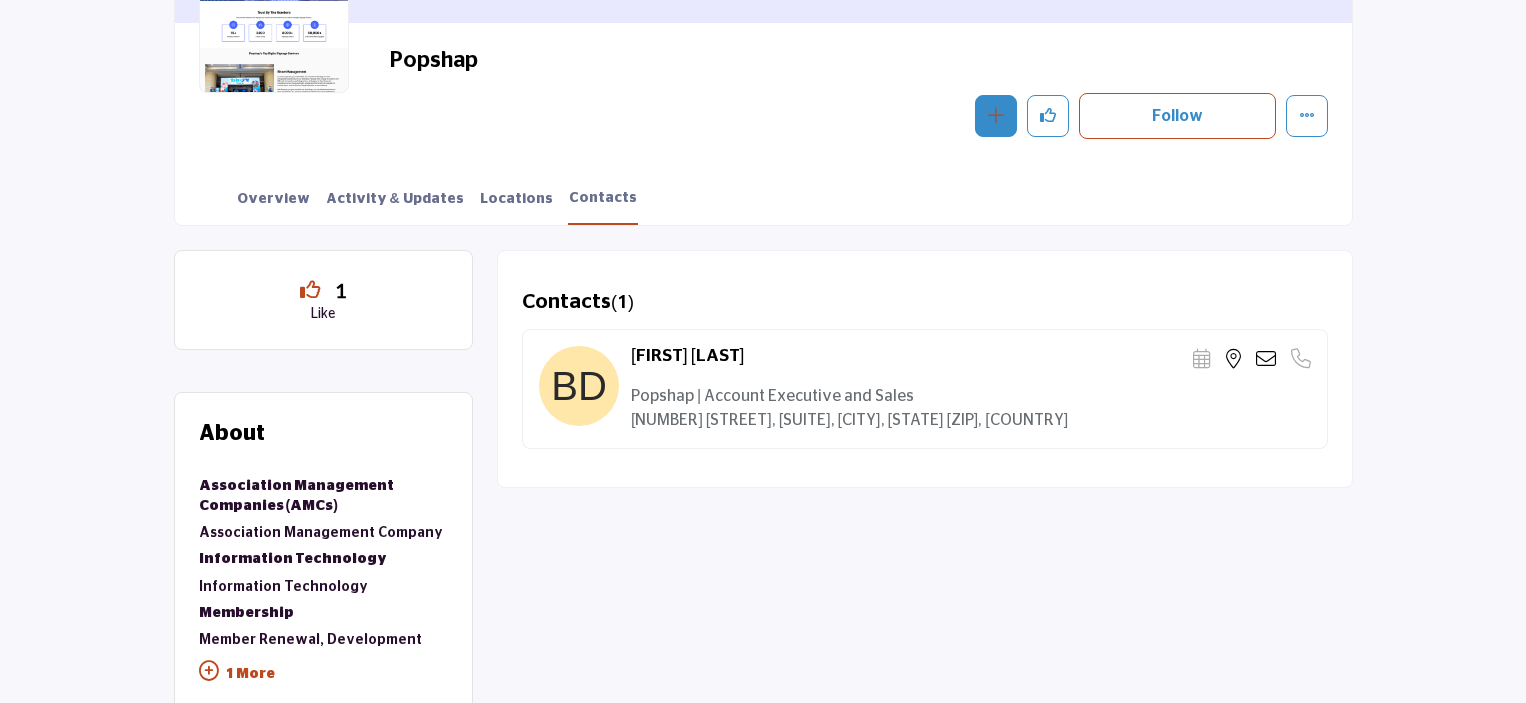 click at bounding box center [996, 115] 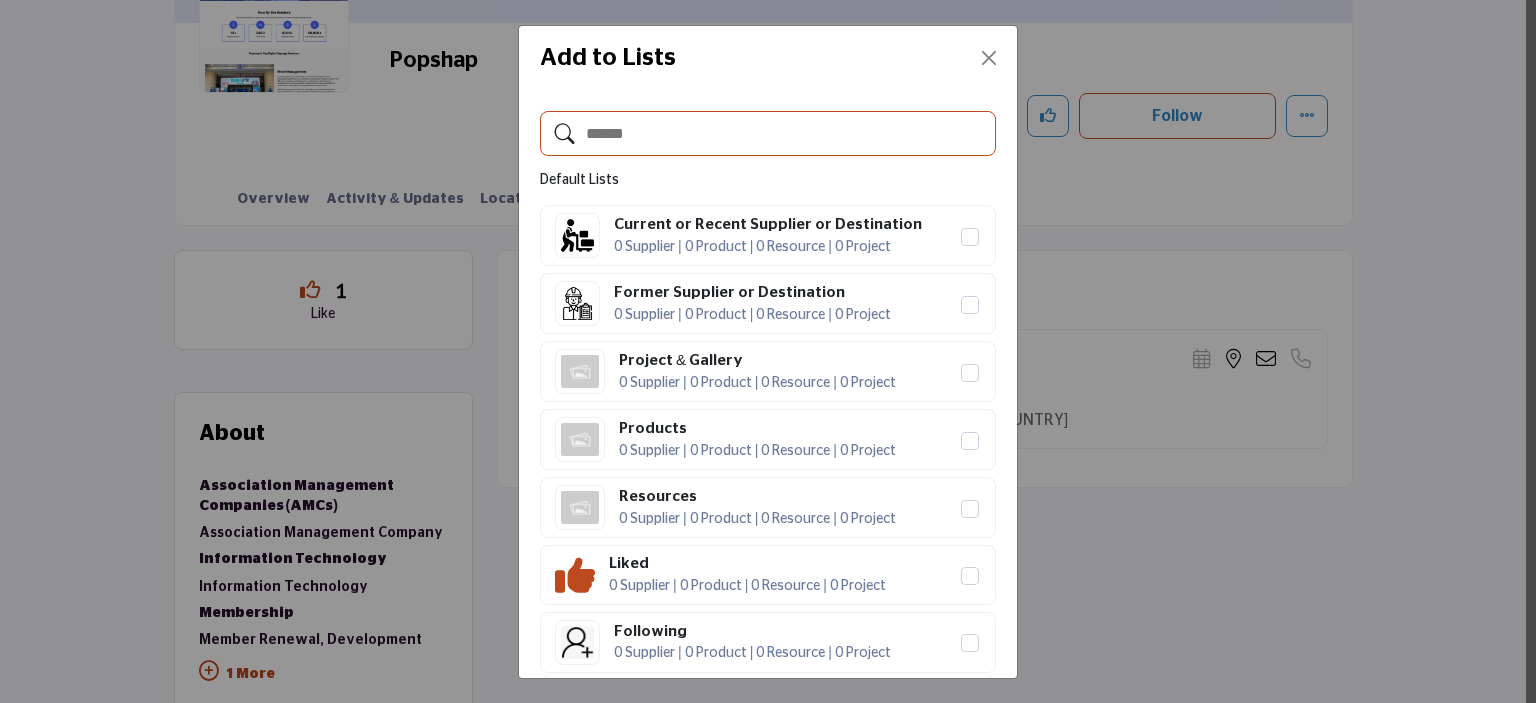 click at bounding box center [768, 133] 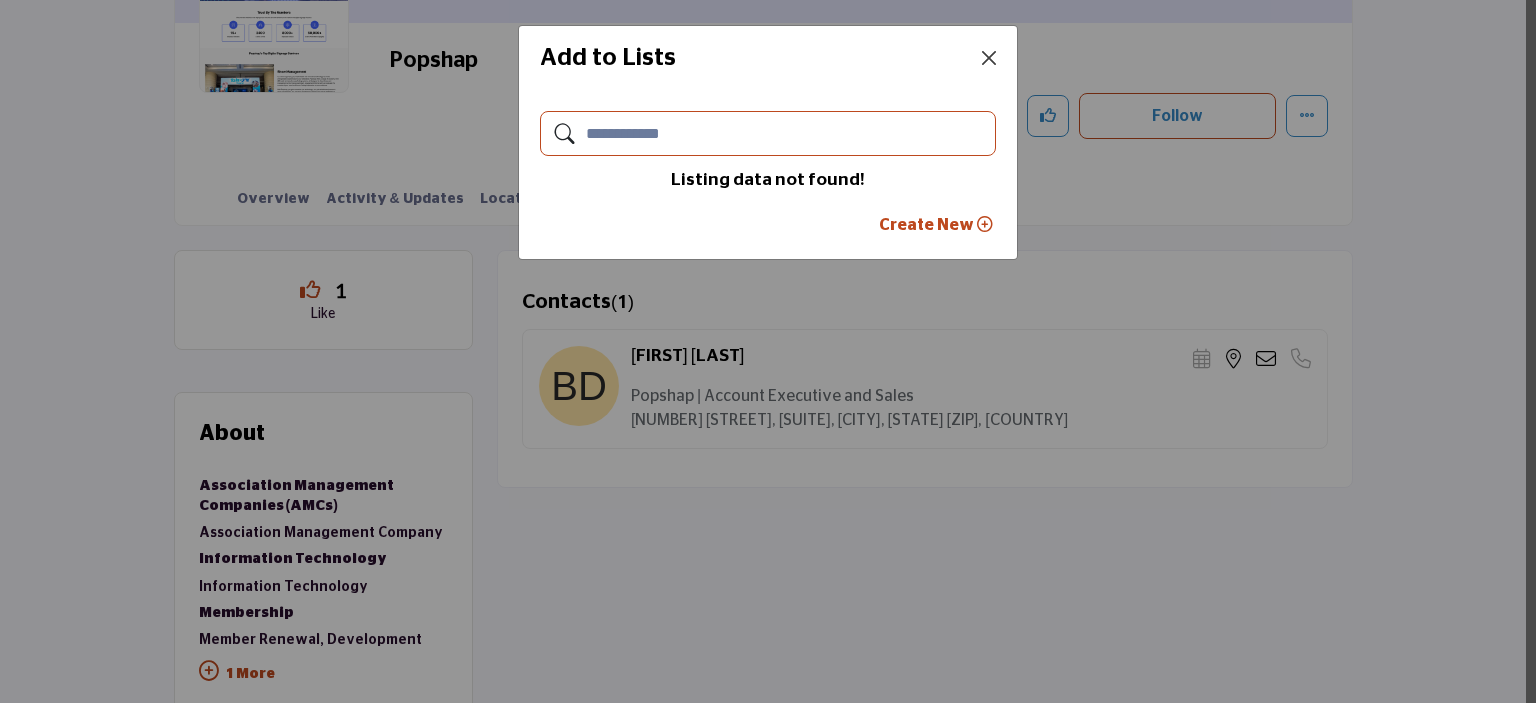 type on "**********" 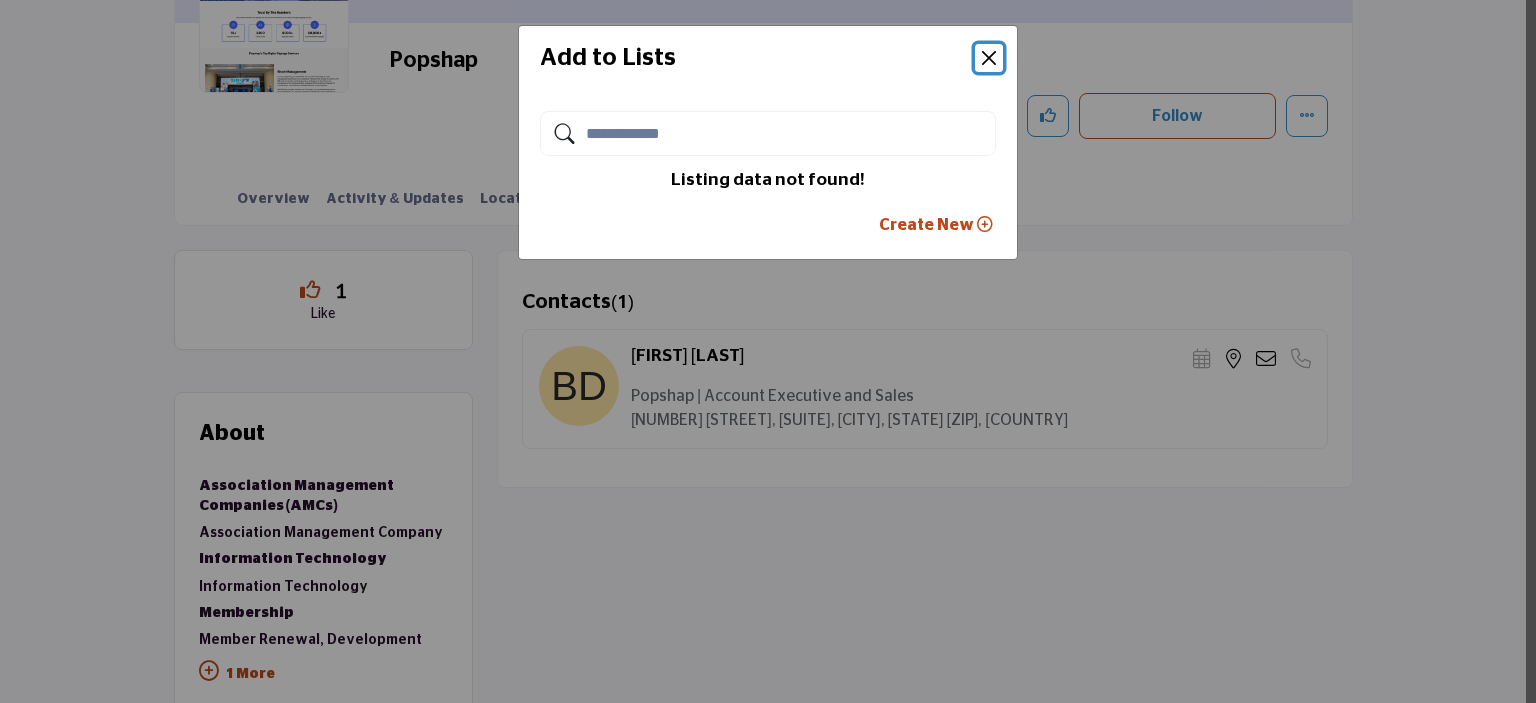 click at bounding box center [989, 58] 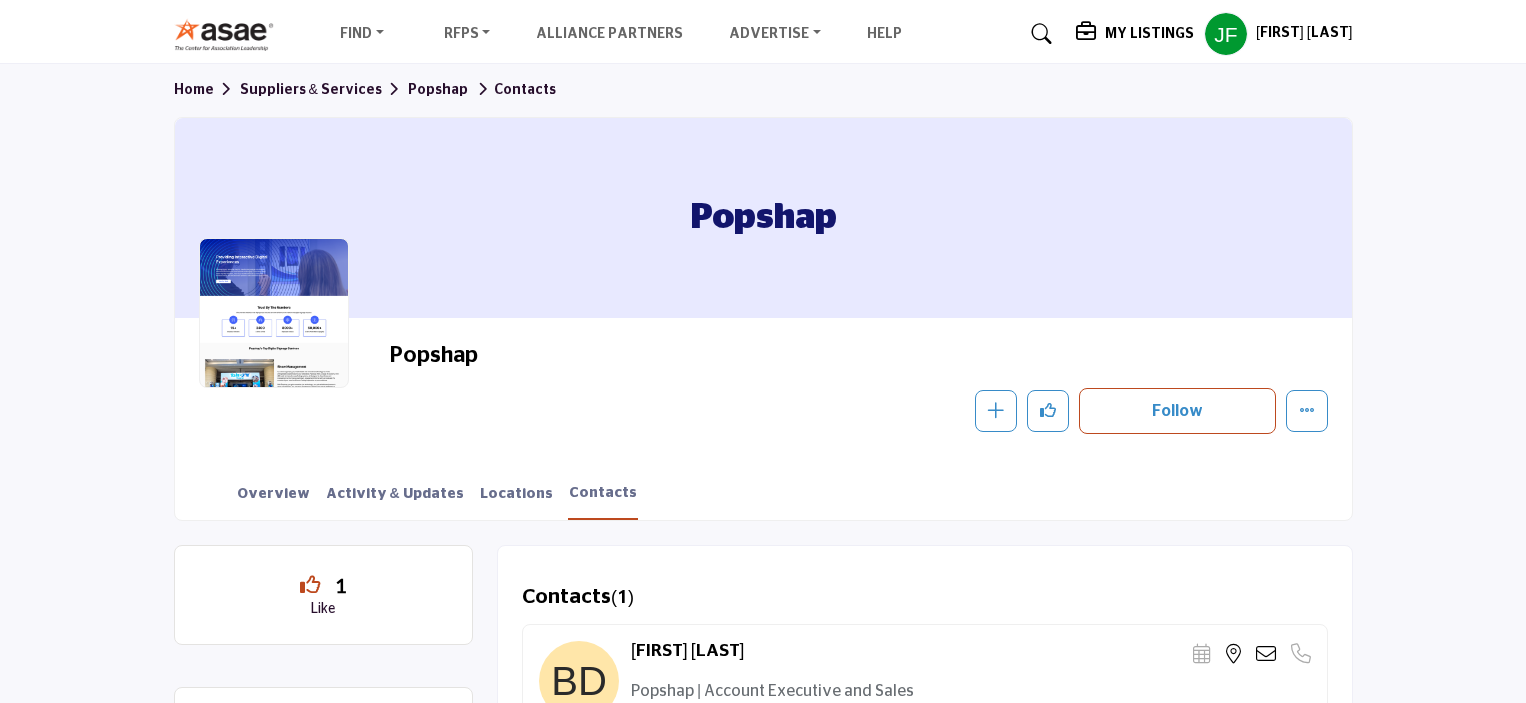 scroll, scrollTop: 0, scrollLeft: 0, axis: both 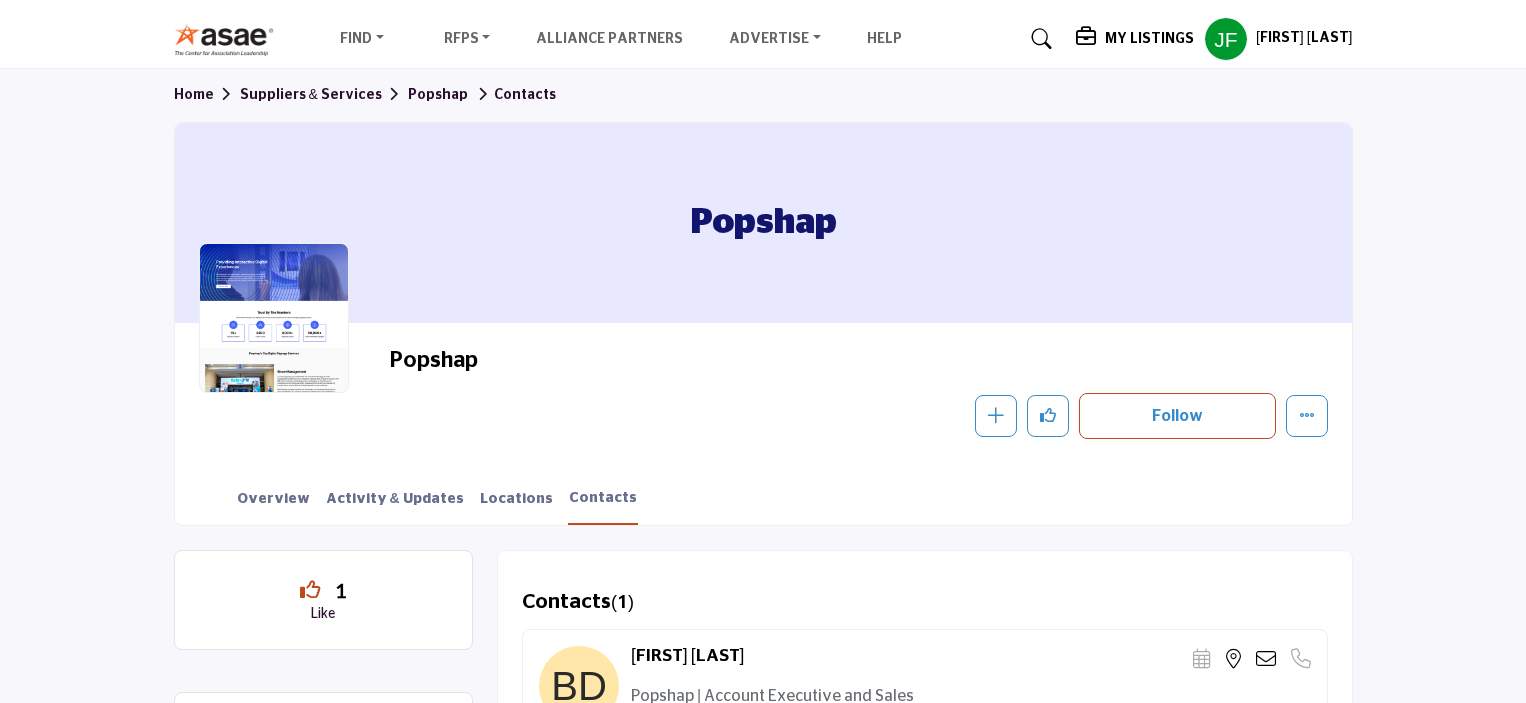 click on "Contacts" at bounding box center (513, 95) 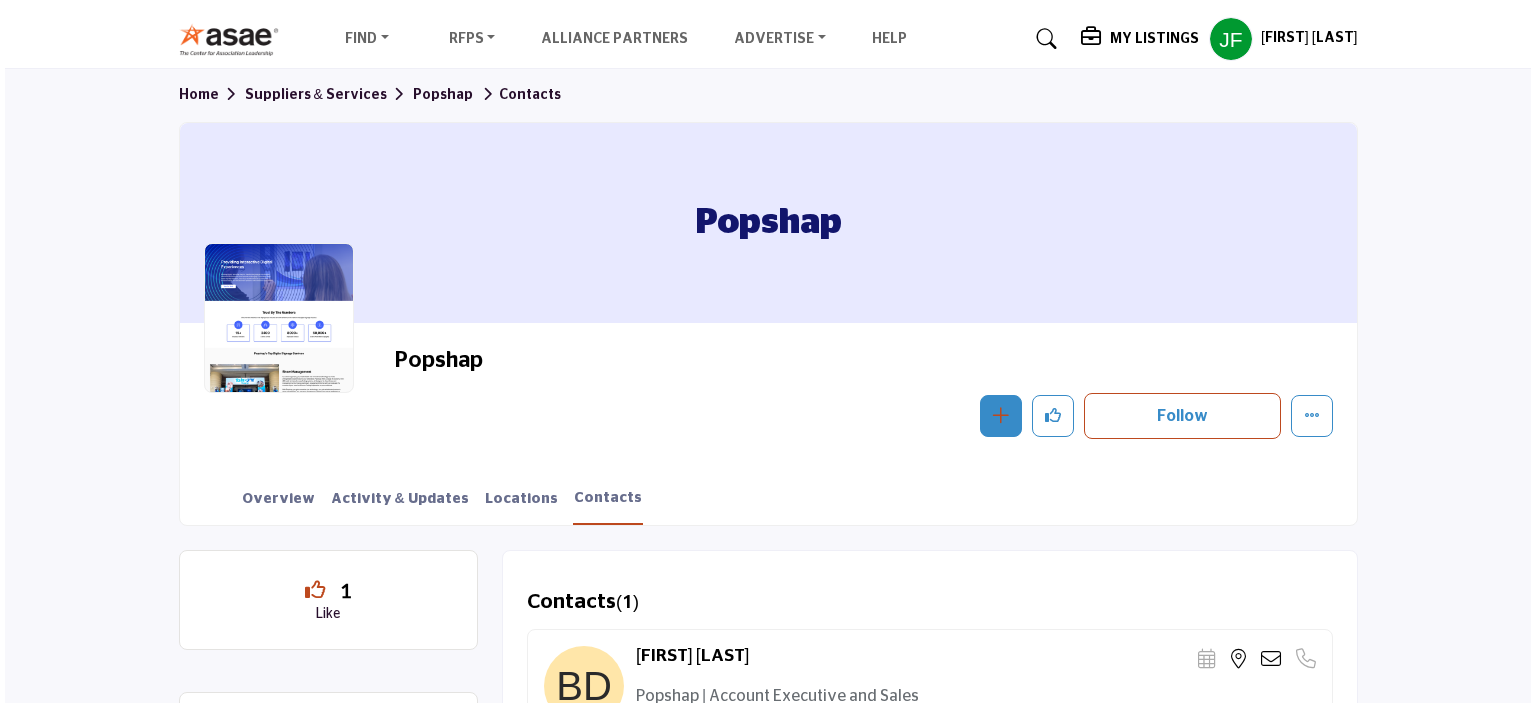 scroll, scrollTop: 0, scrollLeft: 0, axis: both 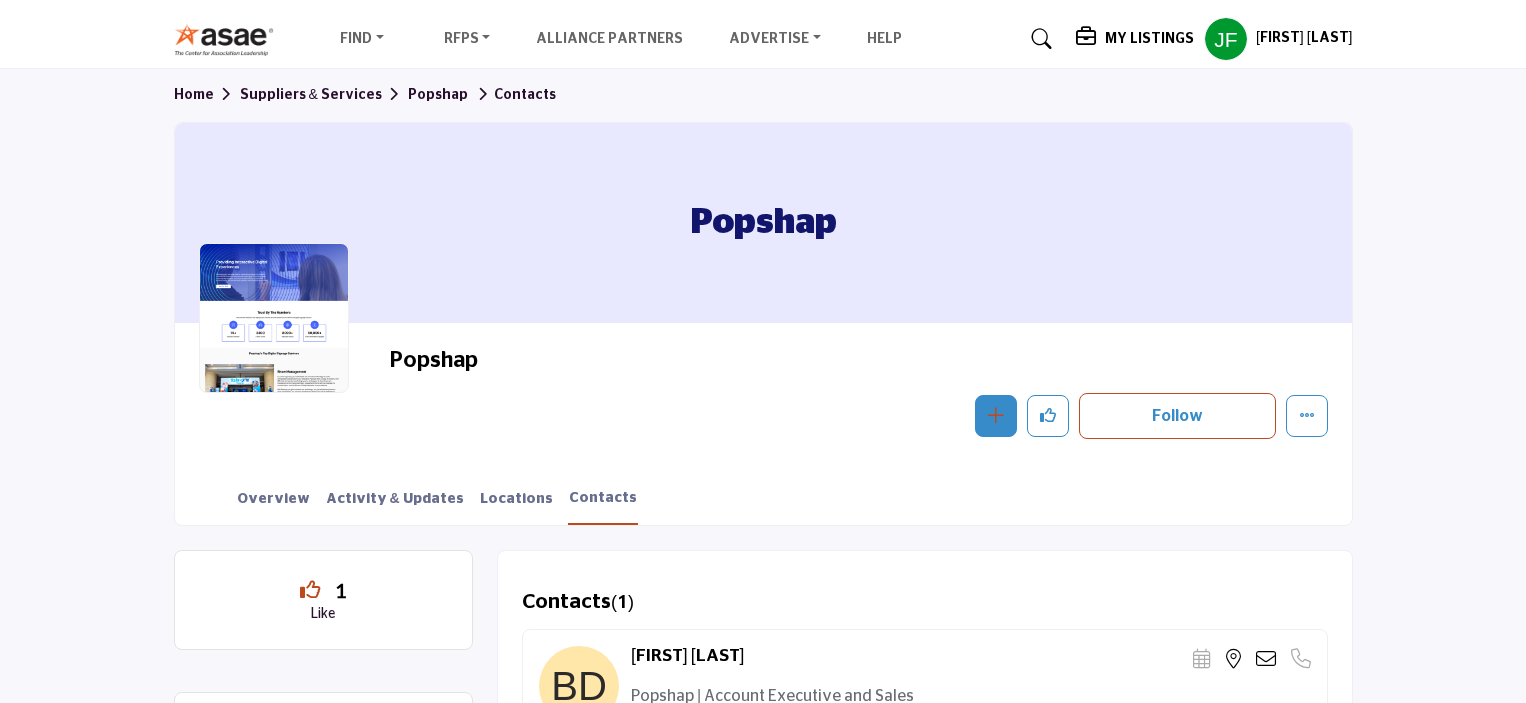 click at bounding box center [996, 416] 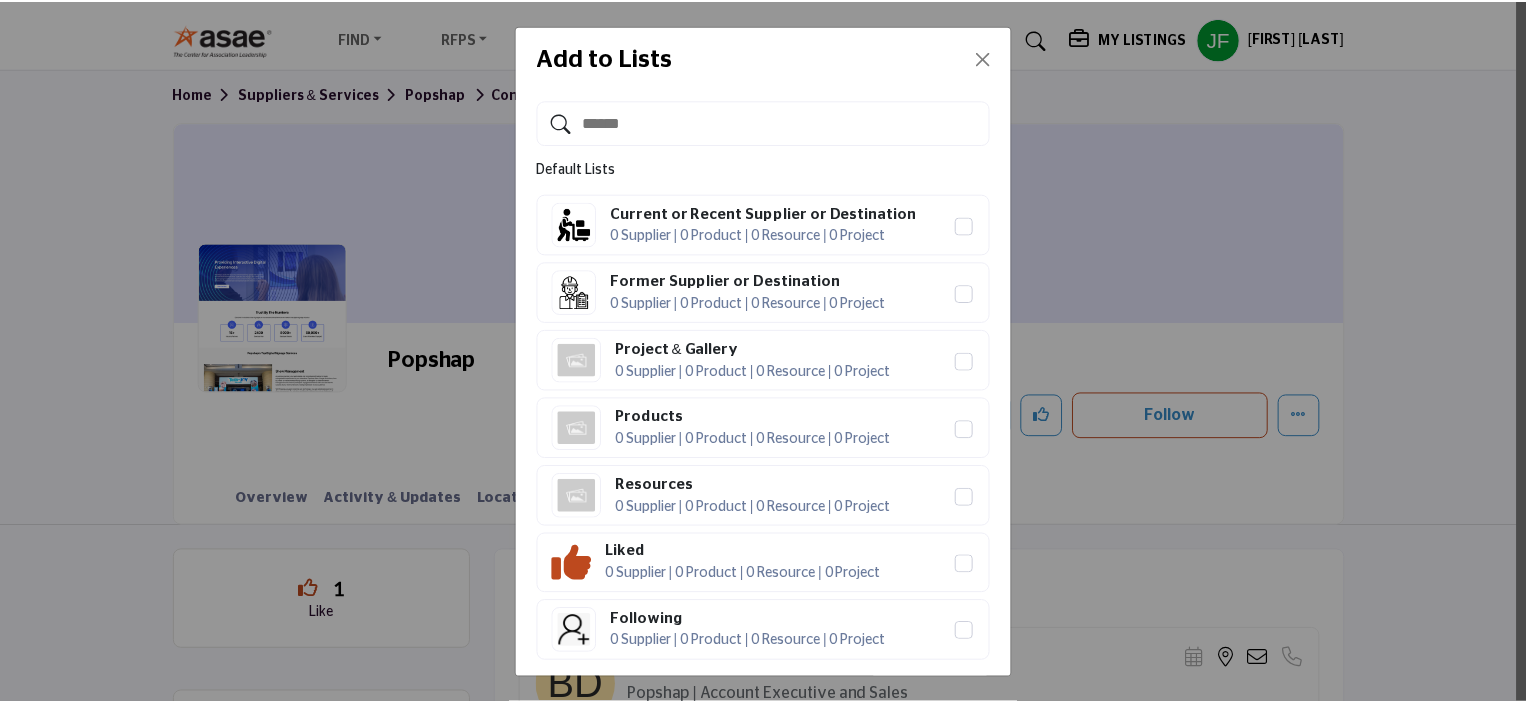 scroll, scrollTop: 0, scrollLeft: 0, axis: both 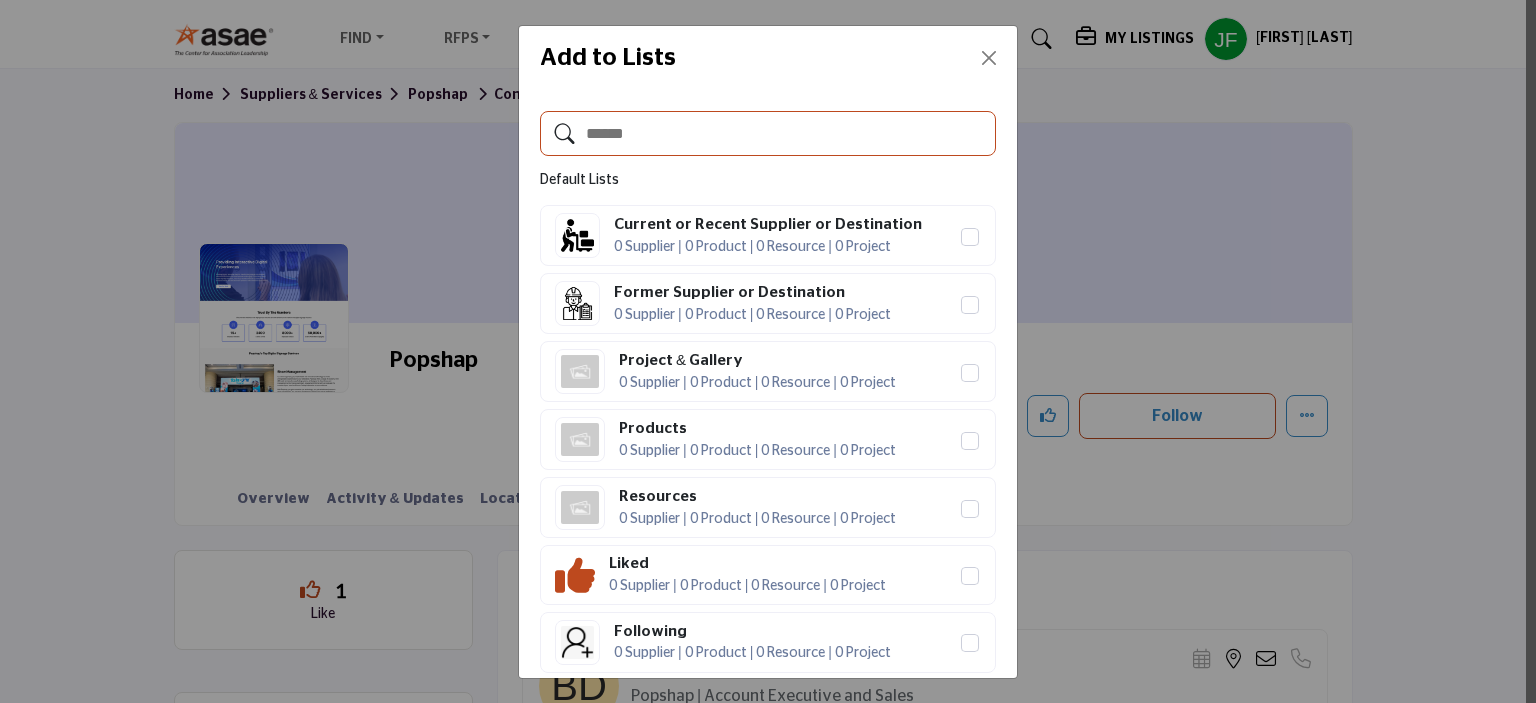 click at bounding box center (768, 133) 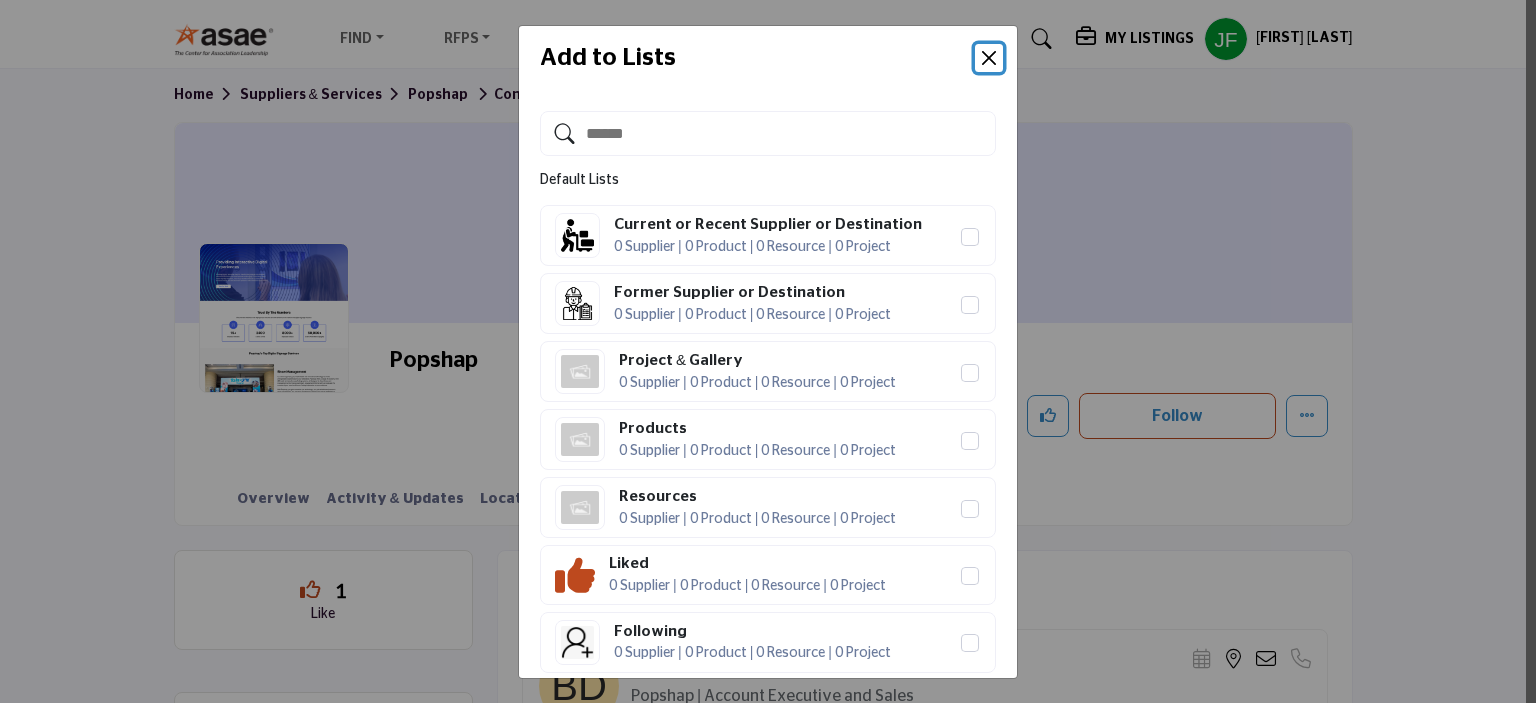 click at bounding box center (989, 58) 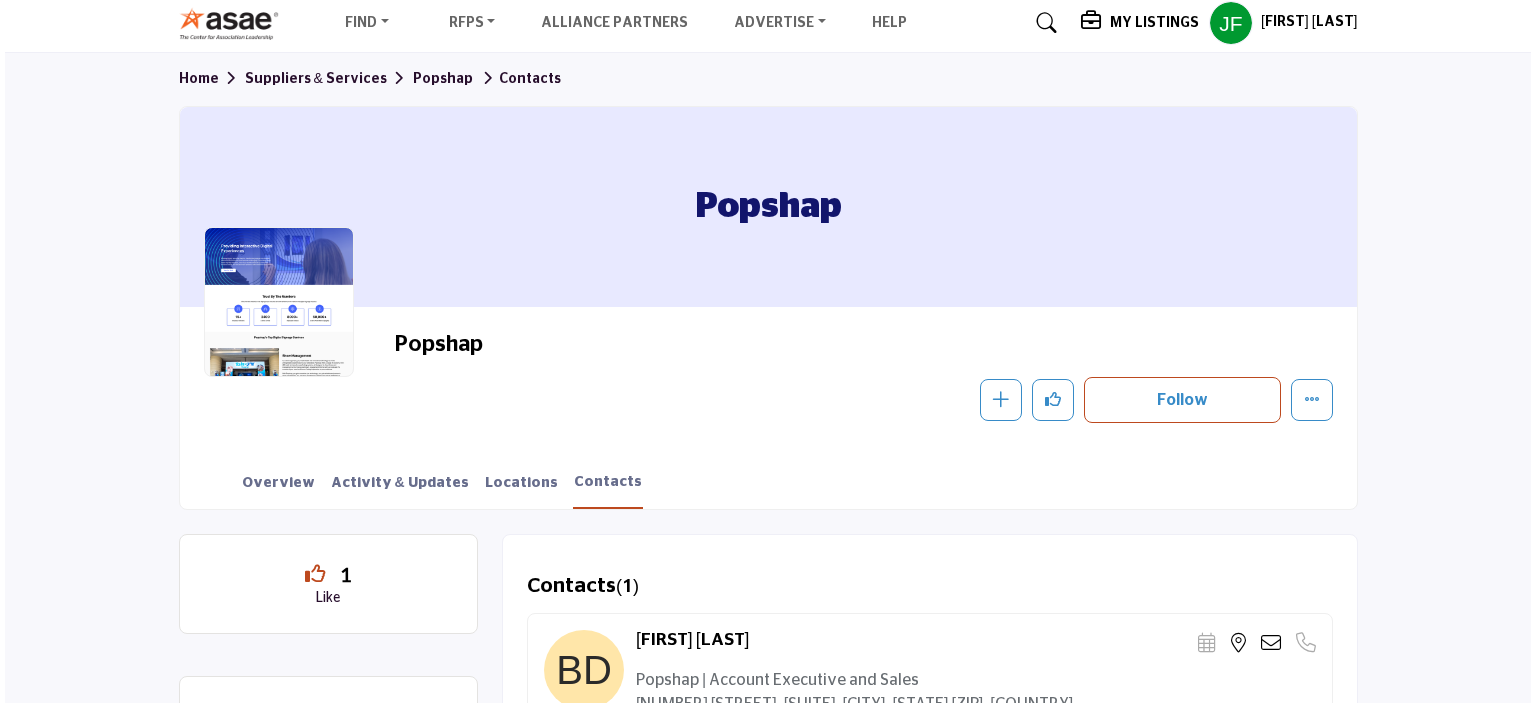 scroll, scrollTop: 0, scrollLeft: 0, axis: both 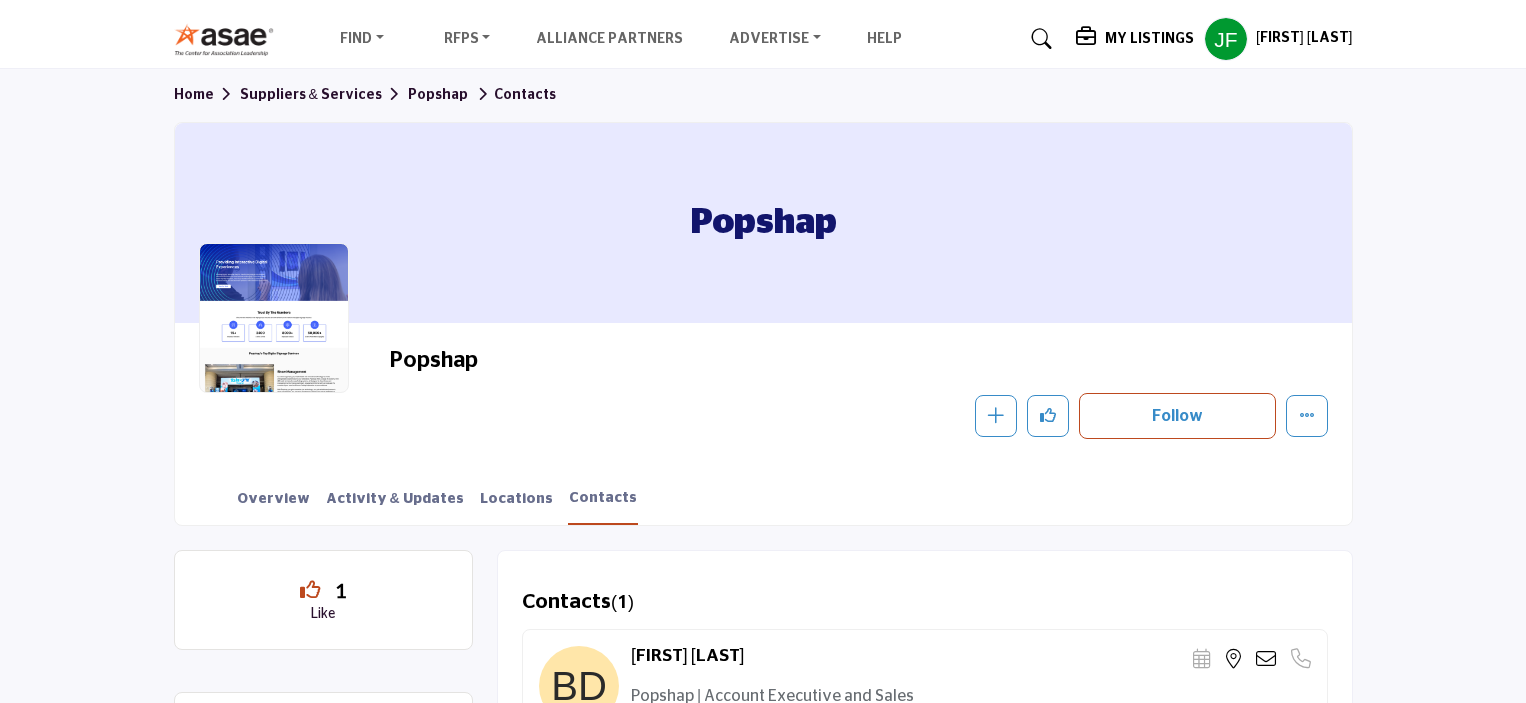 click on "[FIRST] [LAST]" at bounding box center (1304, 39) 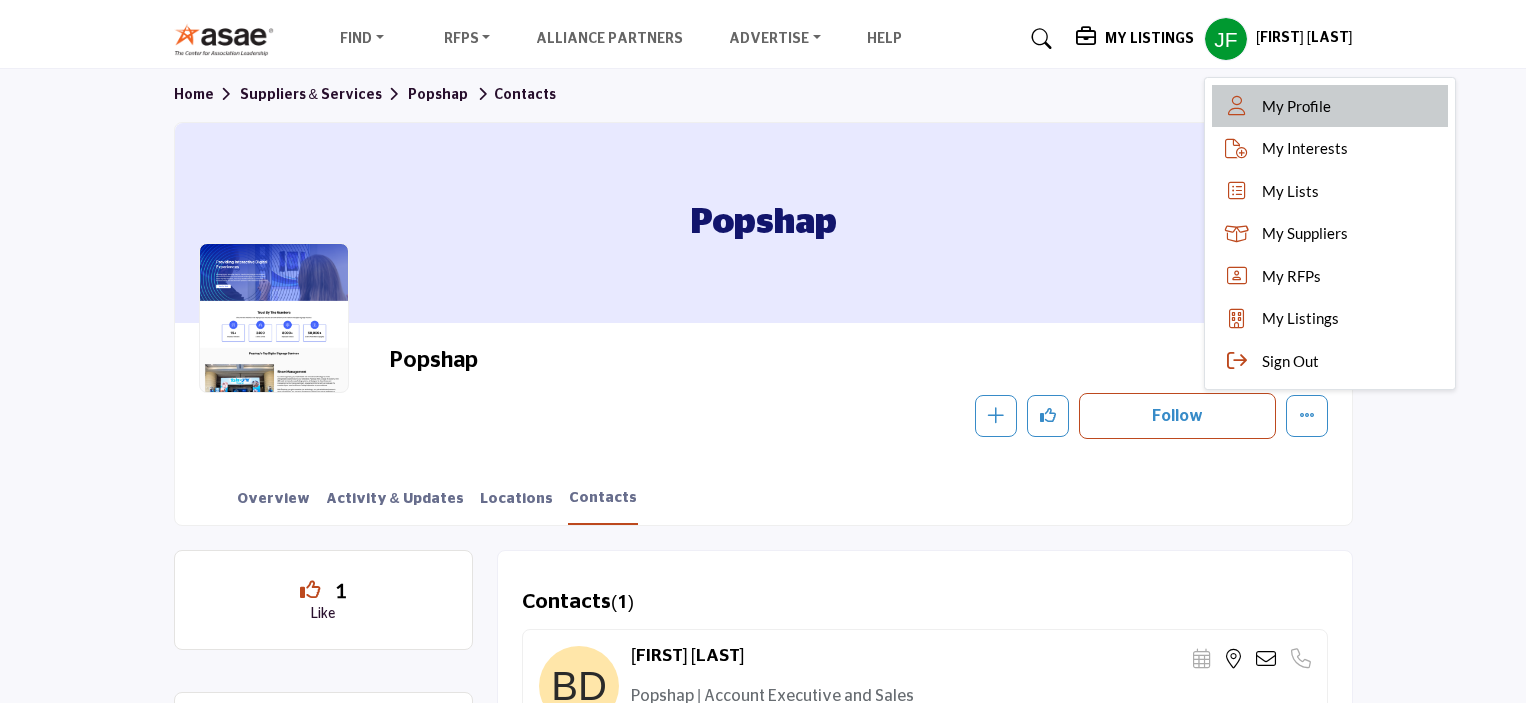 click on "My Profile" at bounding box center (1296, 106) 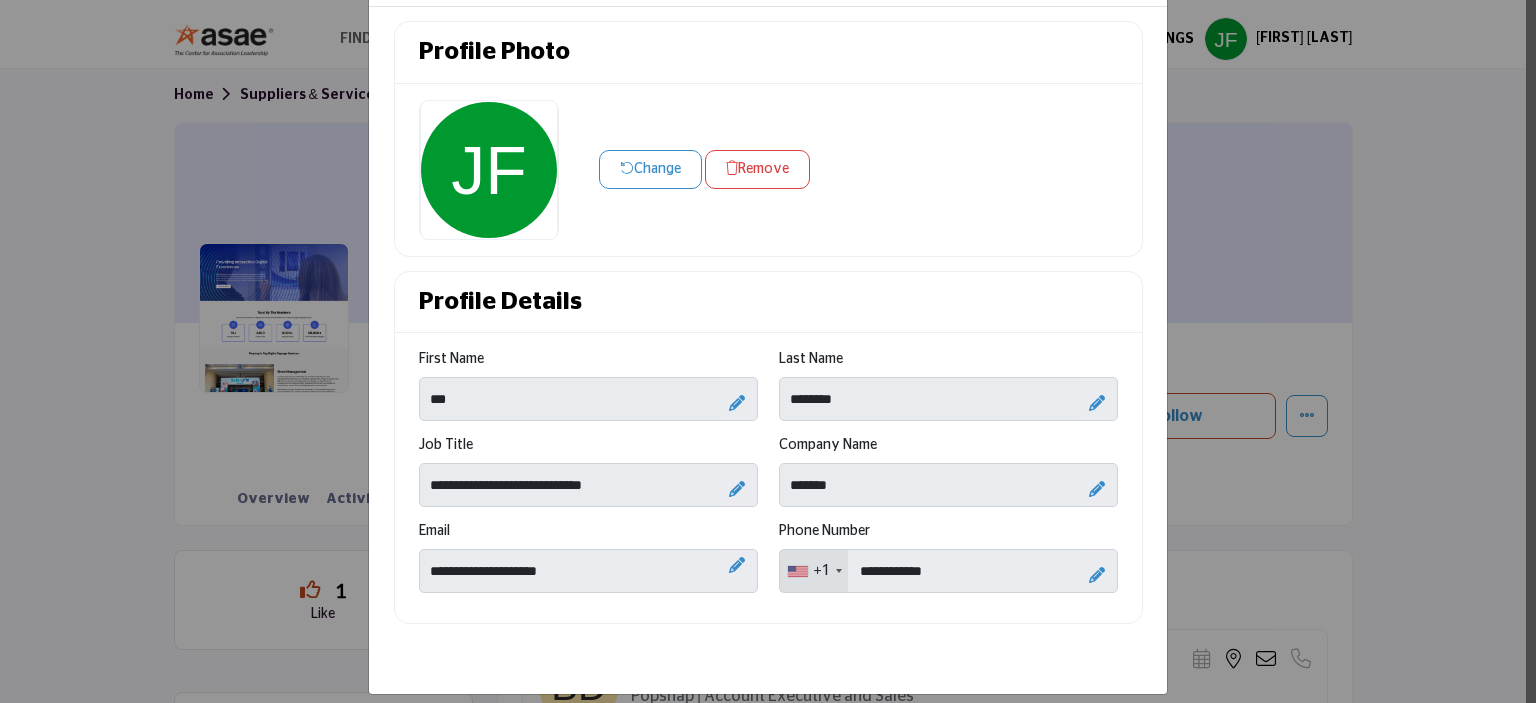 scroll, scrollTop: 87, scrollLeft: 0, axis: vertical 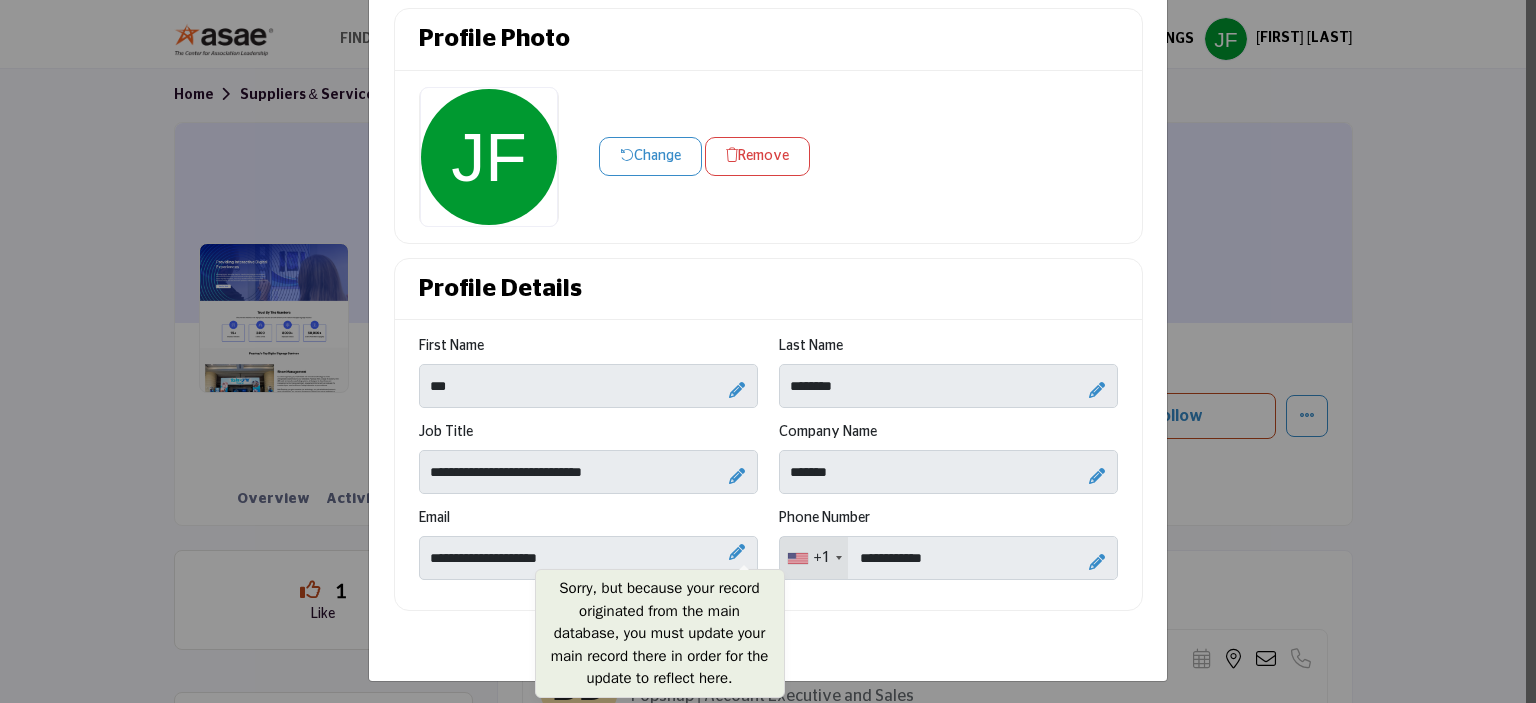 click on "Sorry, but because your record originated from the main database, you must update your main record there in order for the update to reflect here." at bounding box center (737, 558) 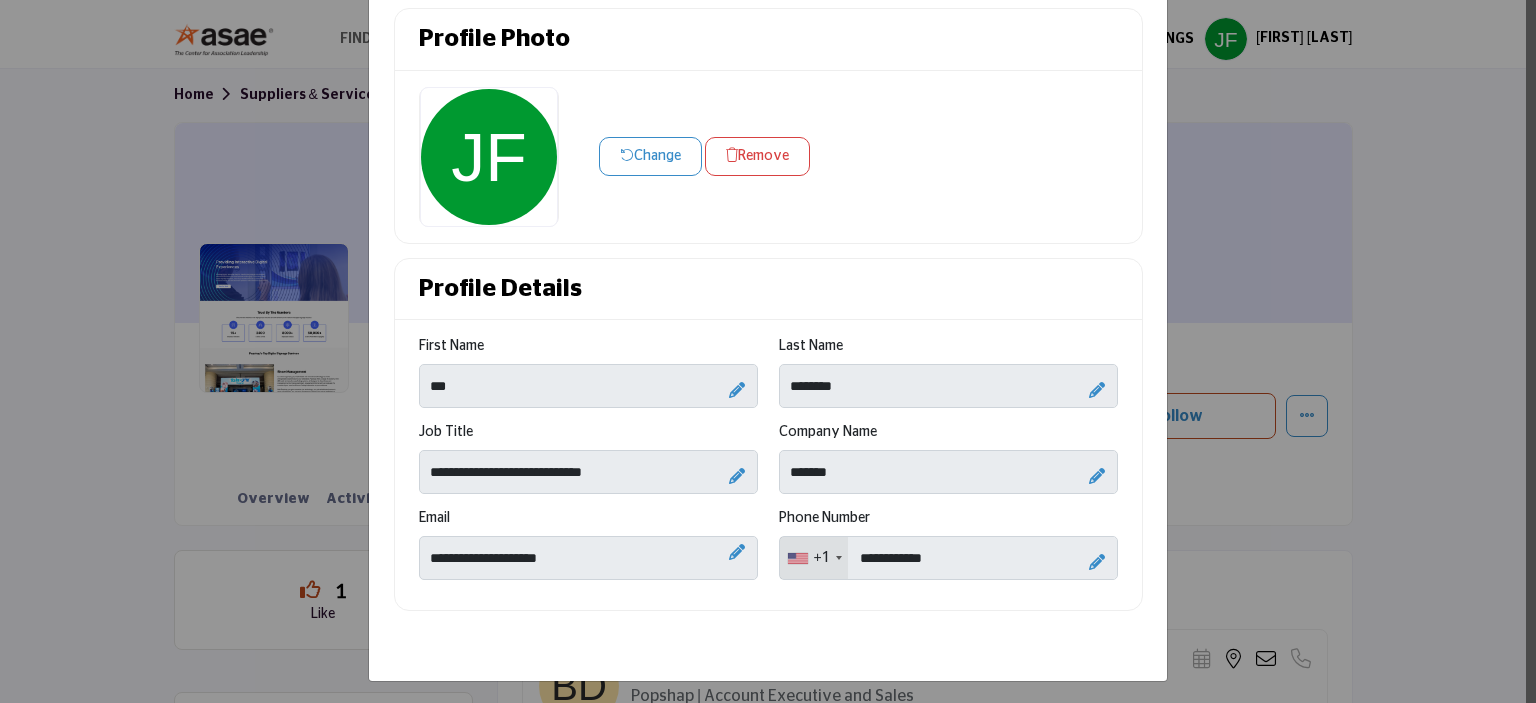 click at bounding box center [627, 155] 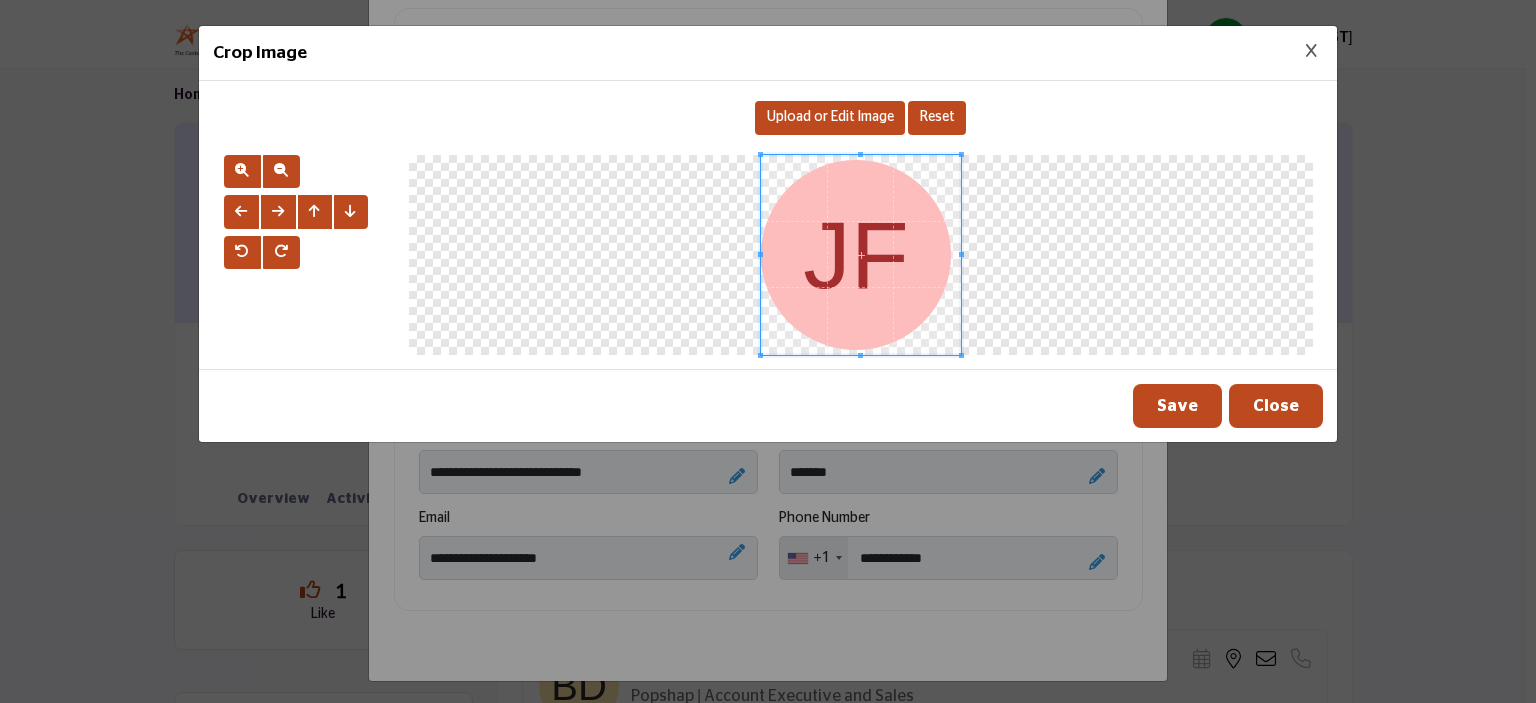 click on "Upload or Edit Image" at bounding box center [830, 117] 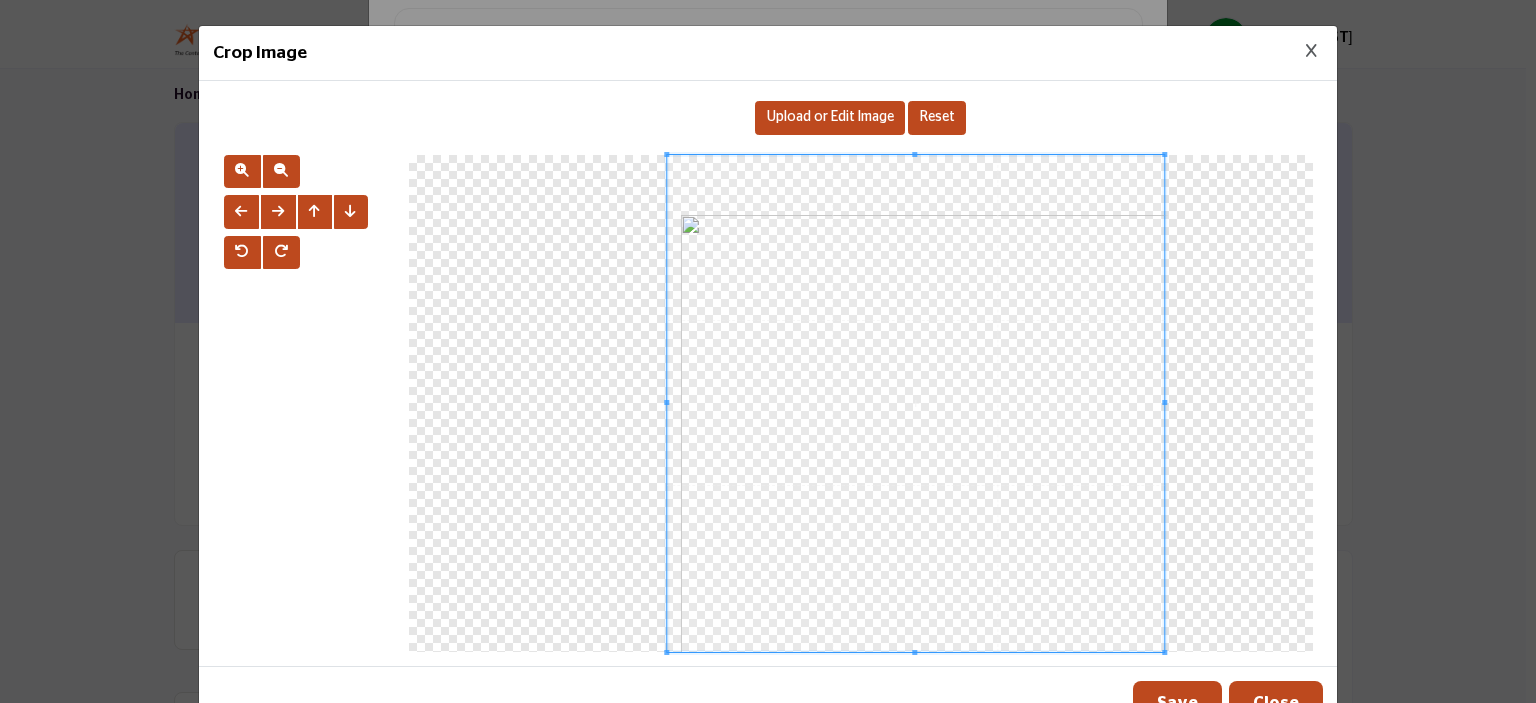 click at bounding box center [915, 403] 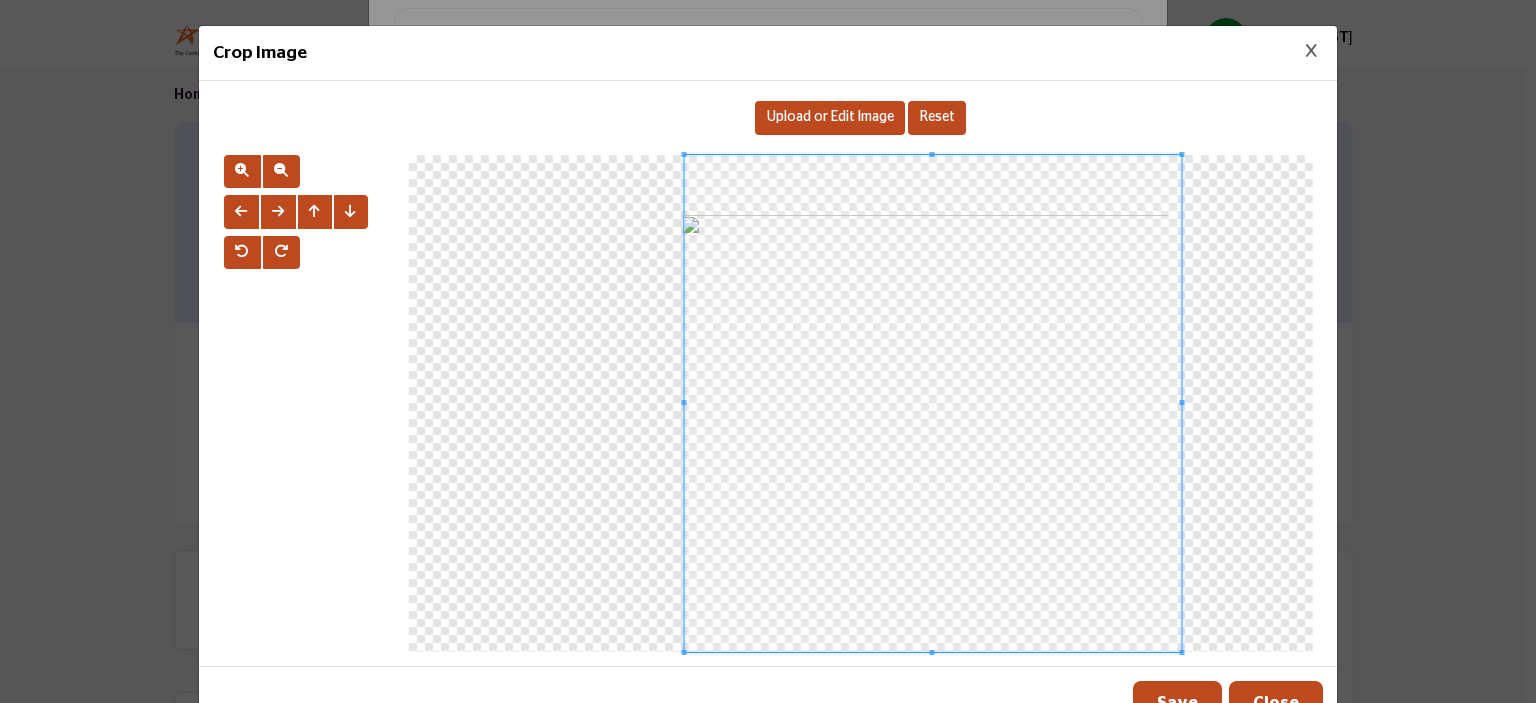 click at bounding box center [932, 403] 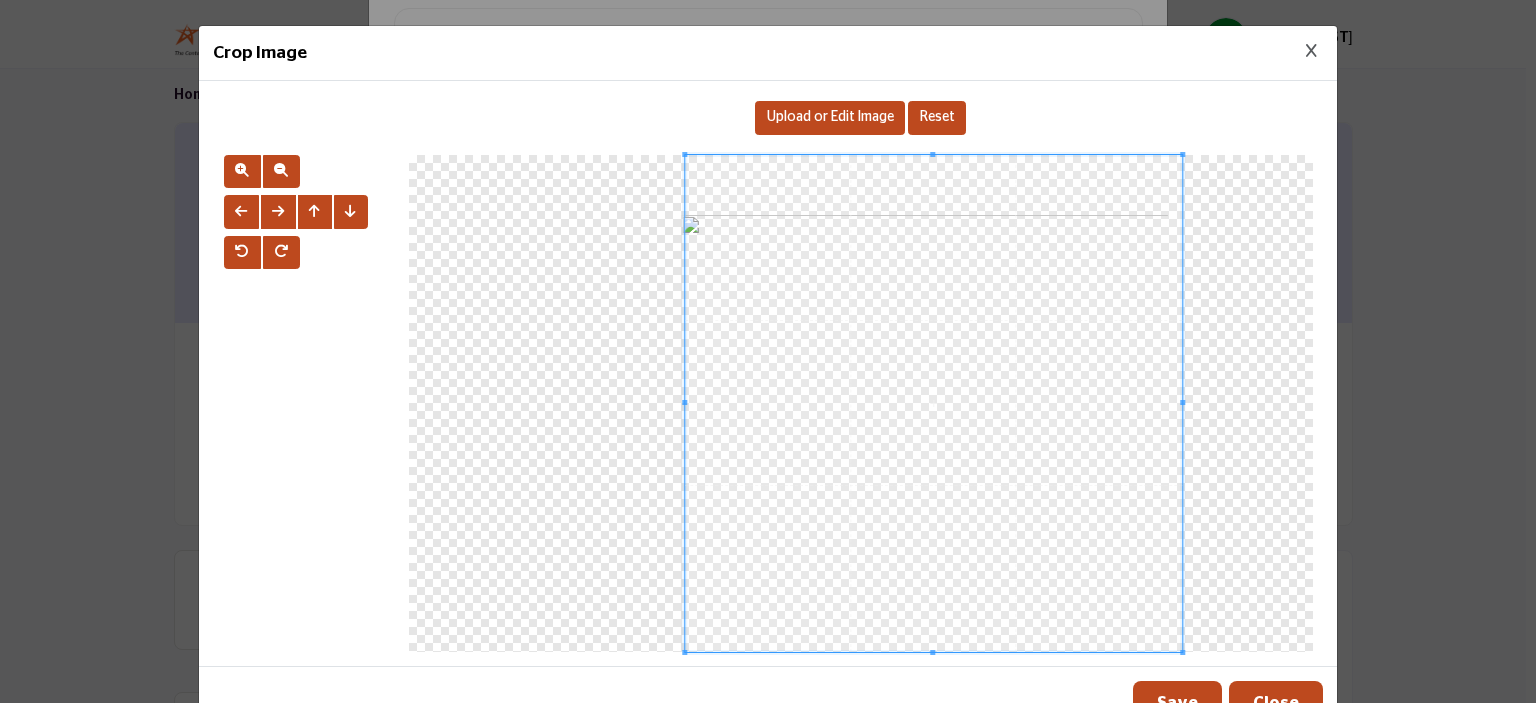 click at bounding box center (933, 403) 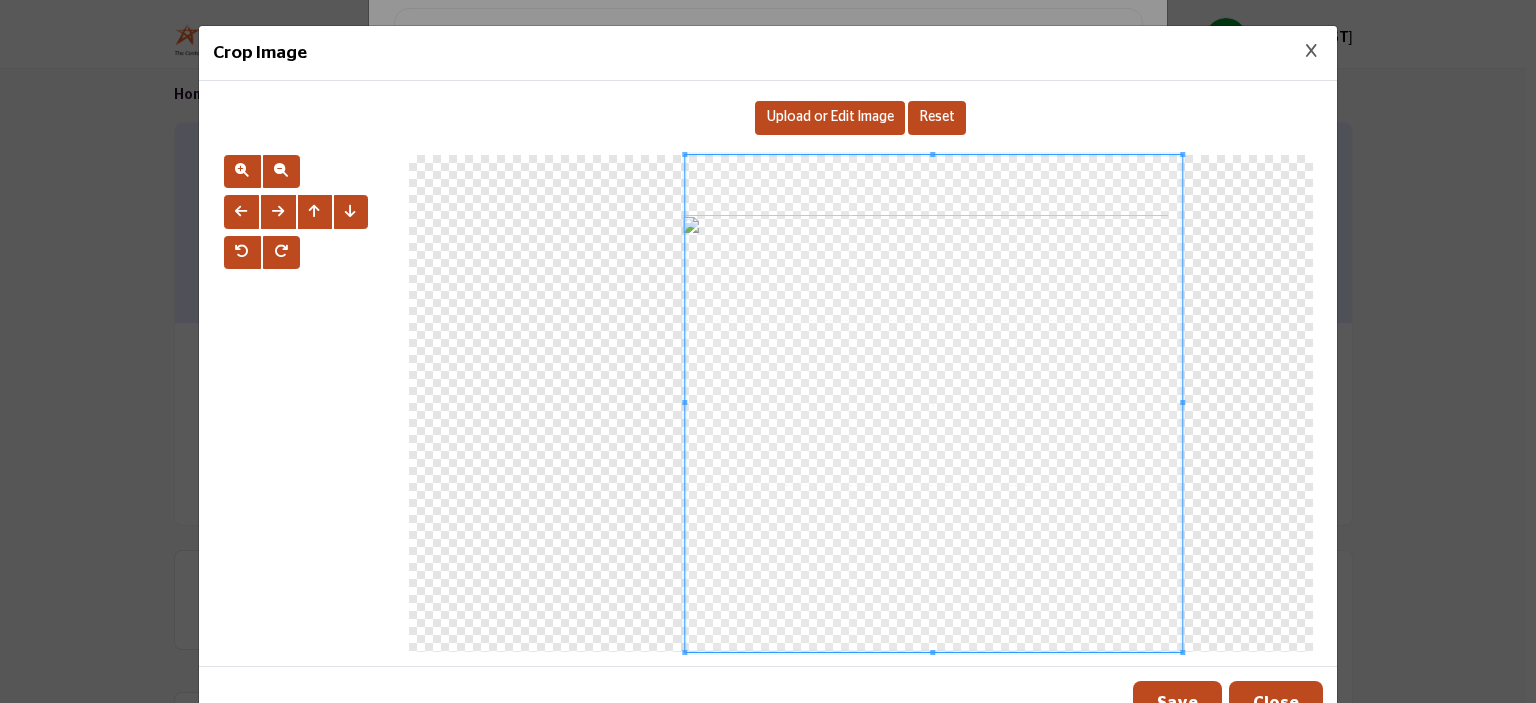 click at bounding box center (305, 403) 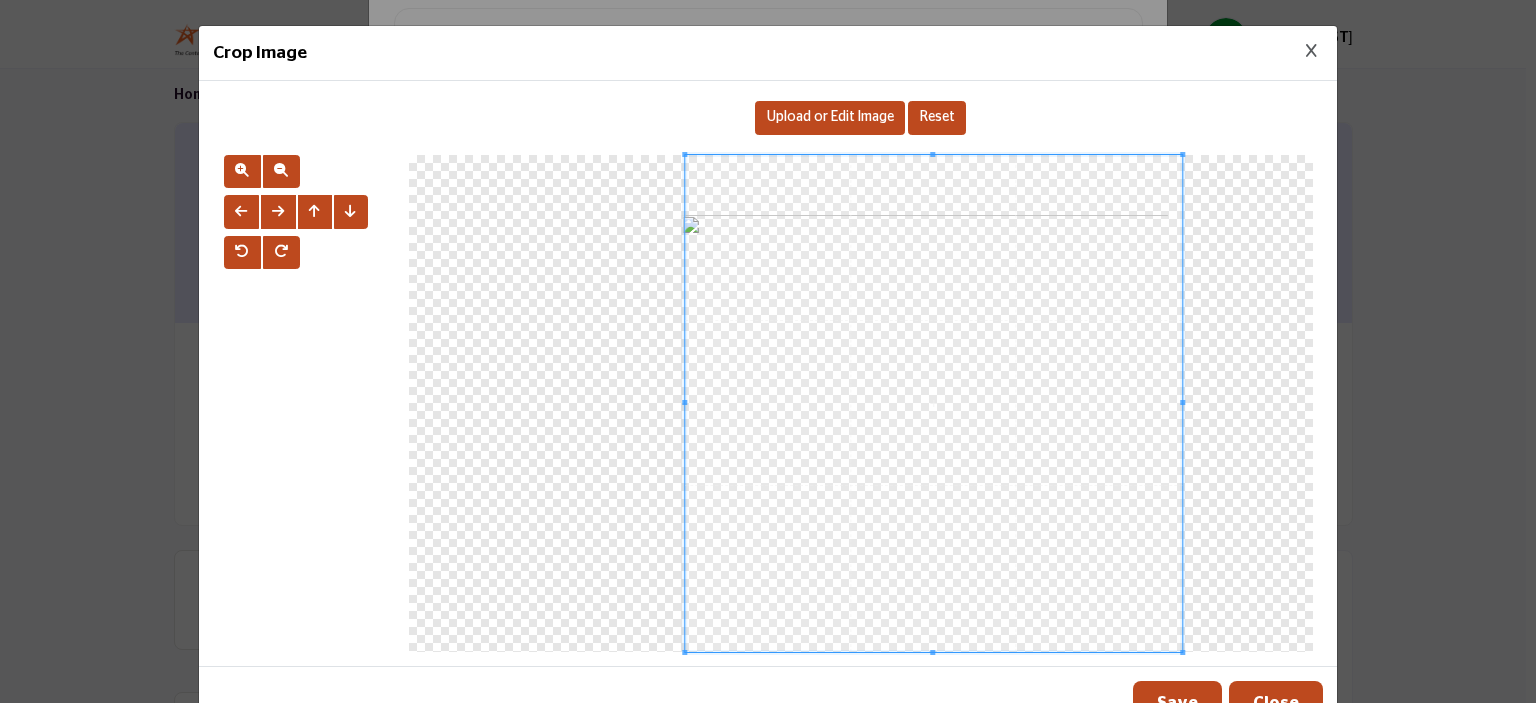 click on "Save" at bounding box center (1177, 703) 